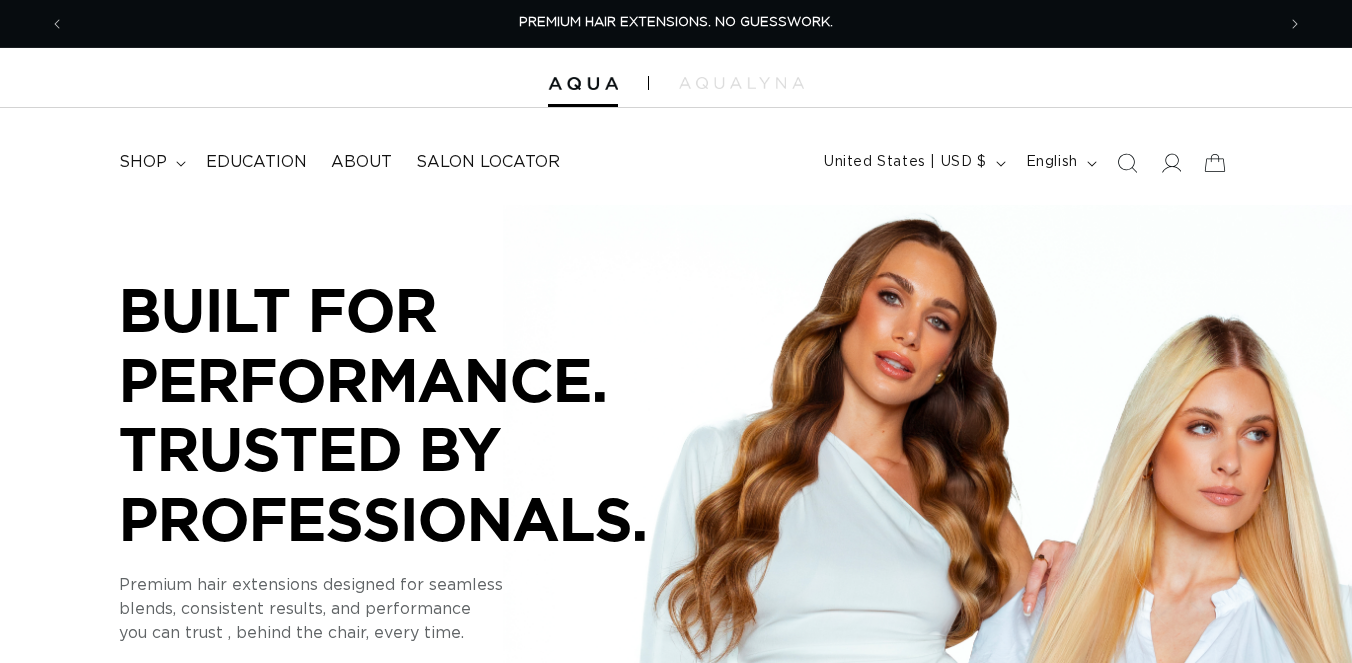 scroll, scrollTop: 0, scrollLeft: 0, axis: both 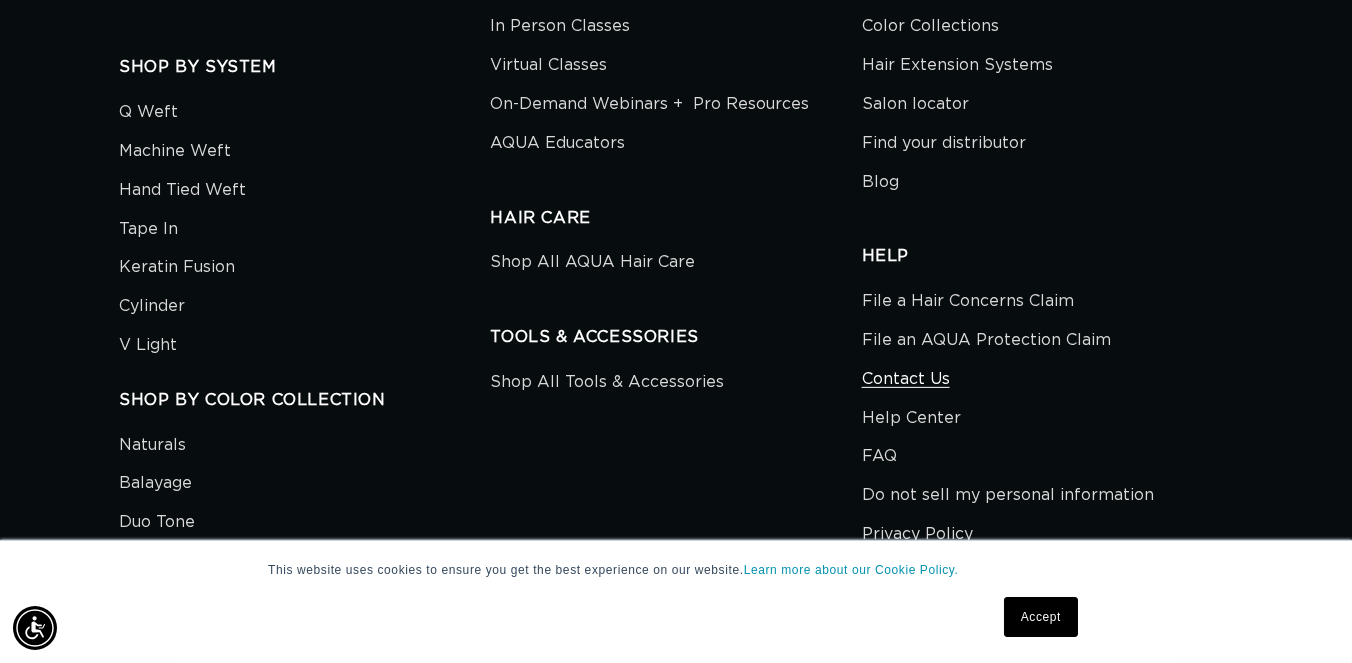 click on "Contact Us" at bounding box center (906, 379) 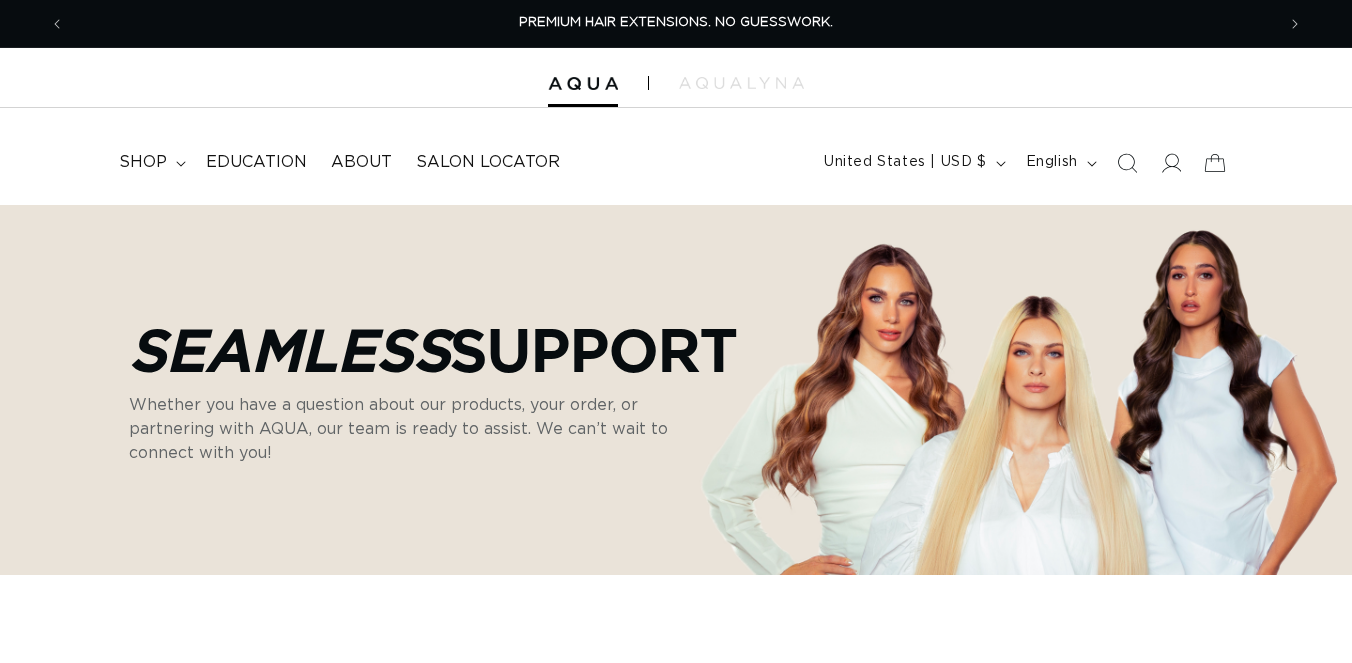 scroll, scrollTop: 0, scrollLeft: 0, axis: both 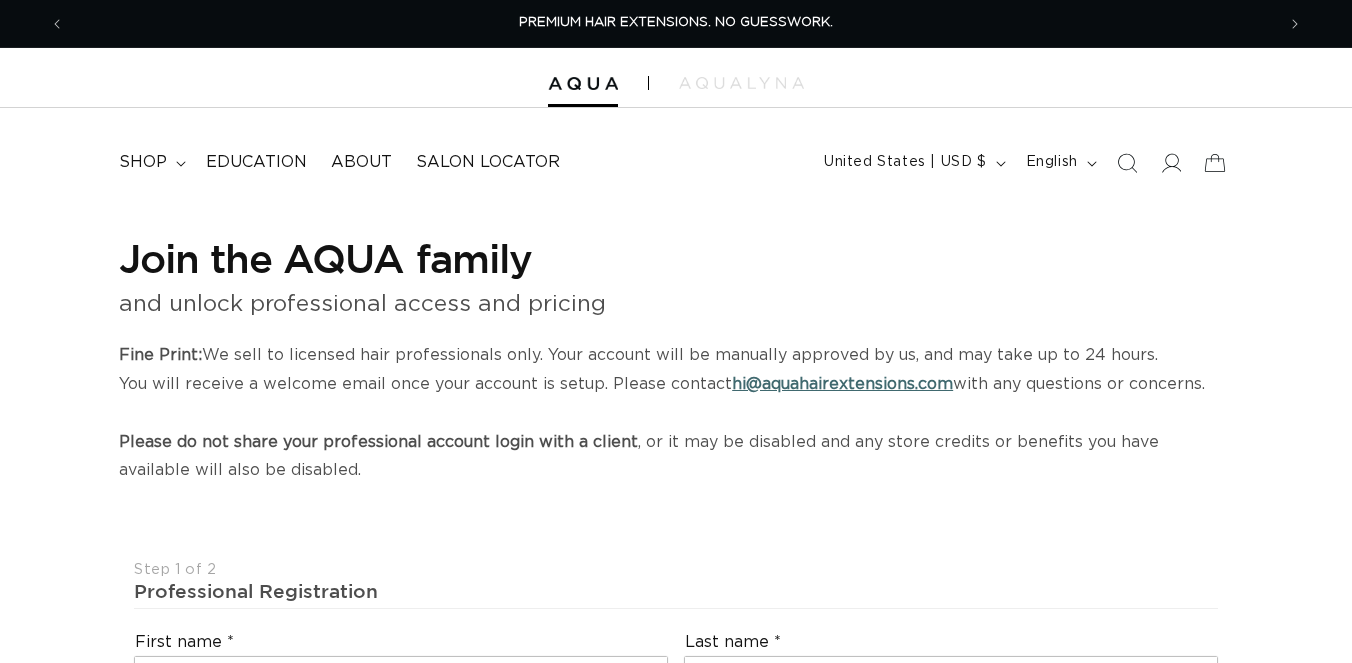 select on "US" 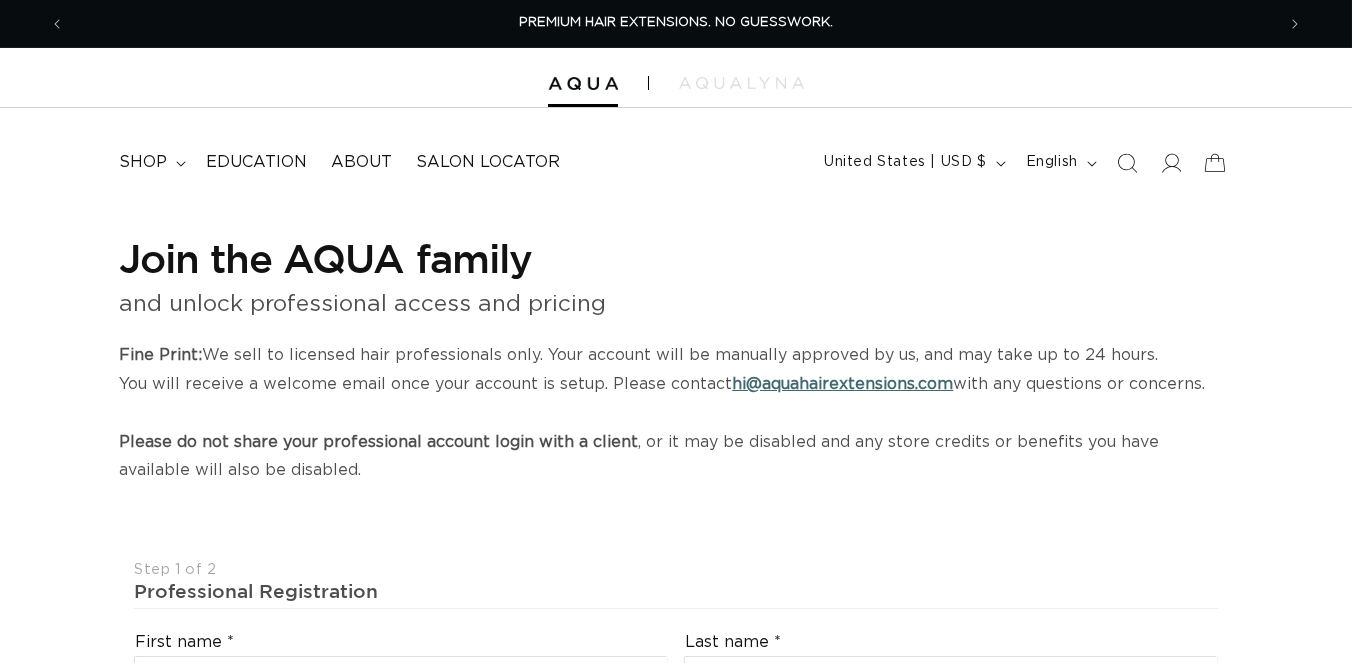 scroll, scrollTop: 0, scrollLeft: 0, axis: both 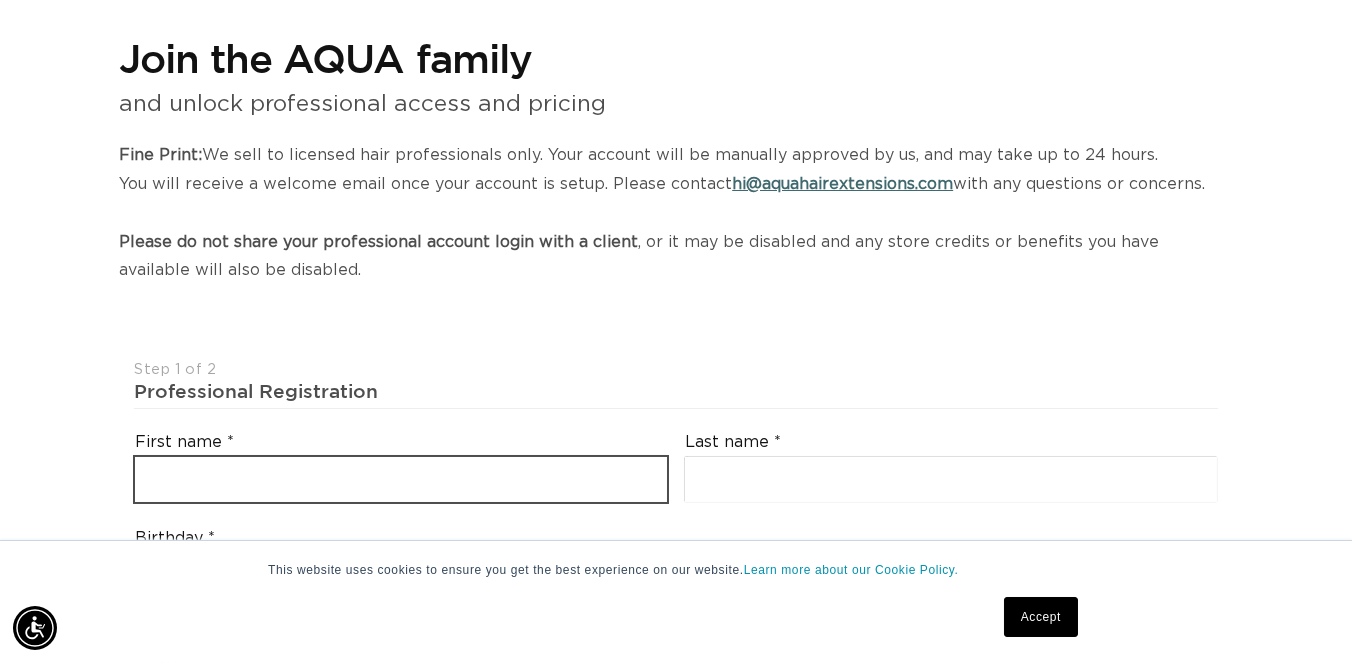 click at bounding box center [401, 479] 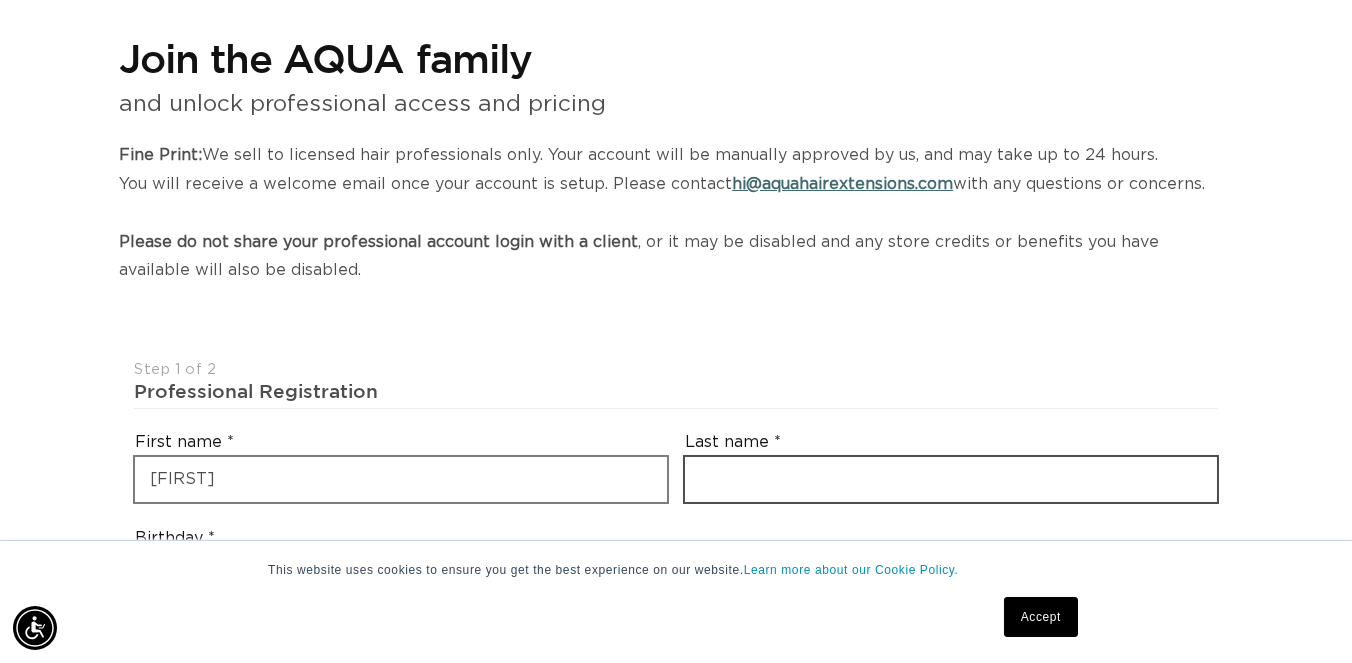 type on "[LAST]" 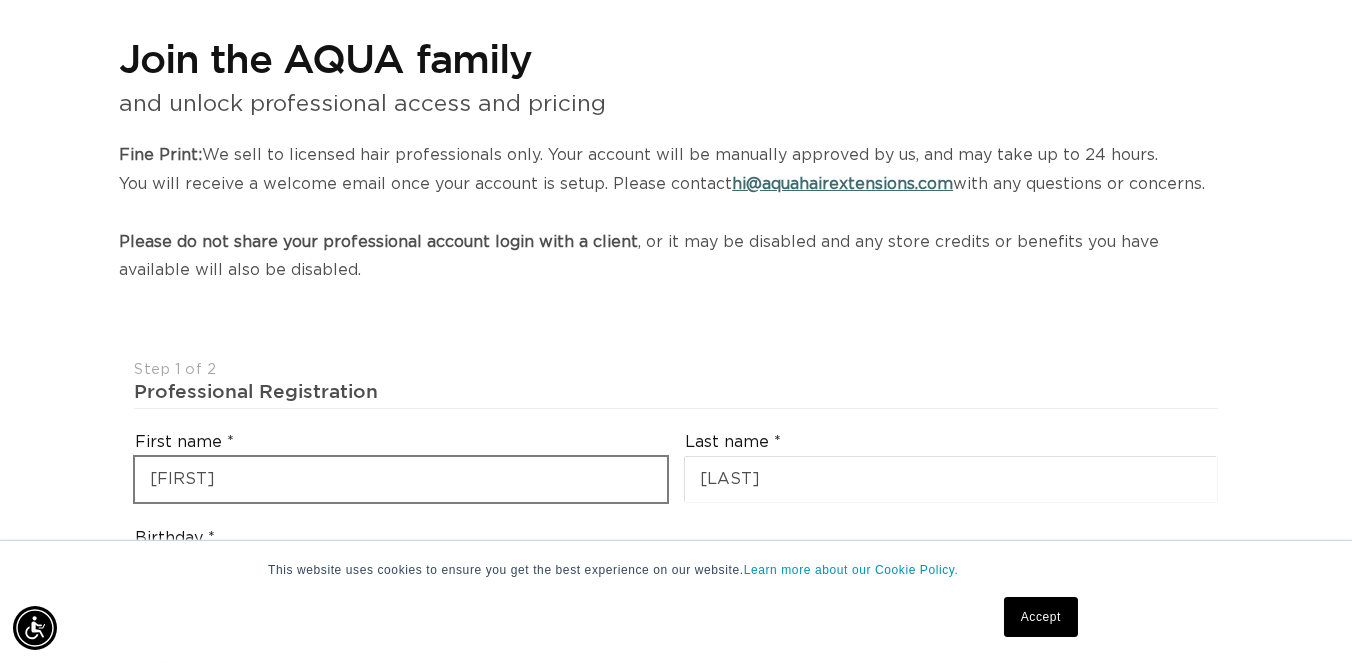 type on "[NAME]@[DOMAIN]" 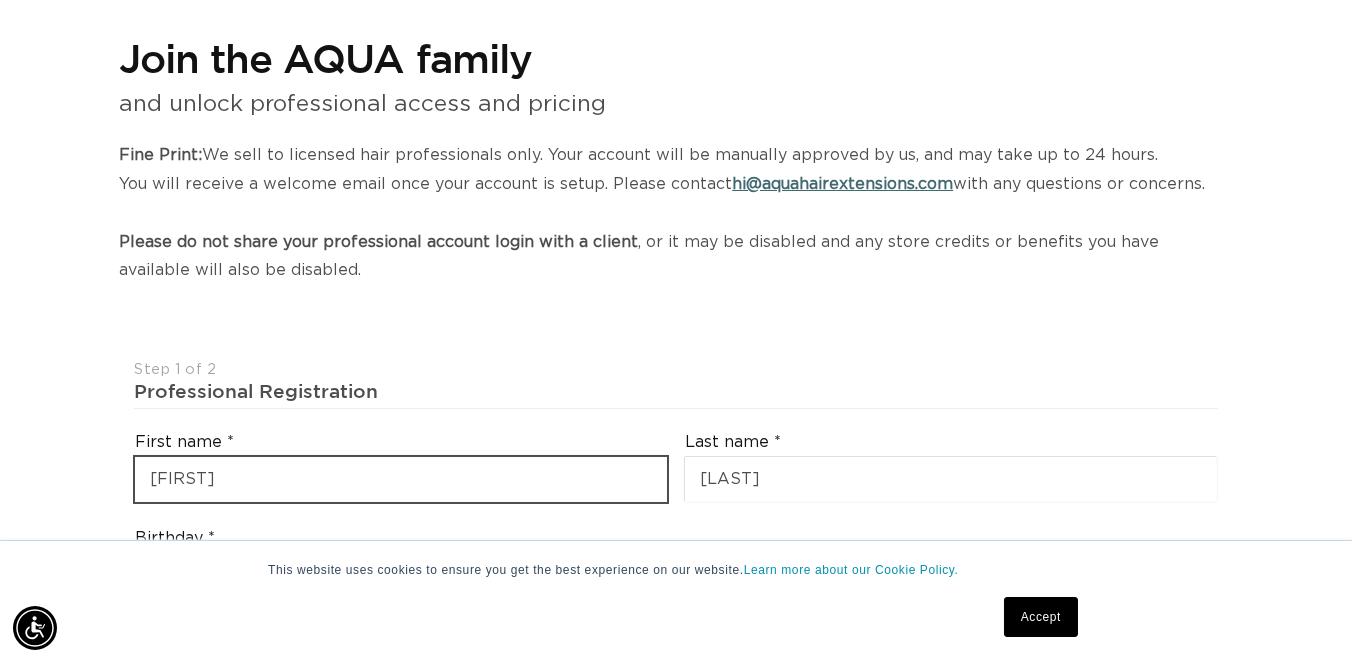 type on "+1 [PHONE]" 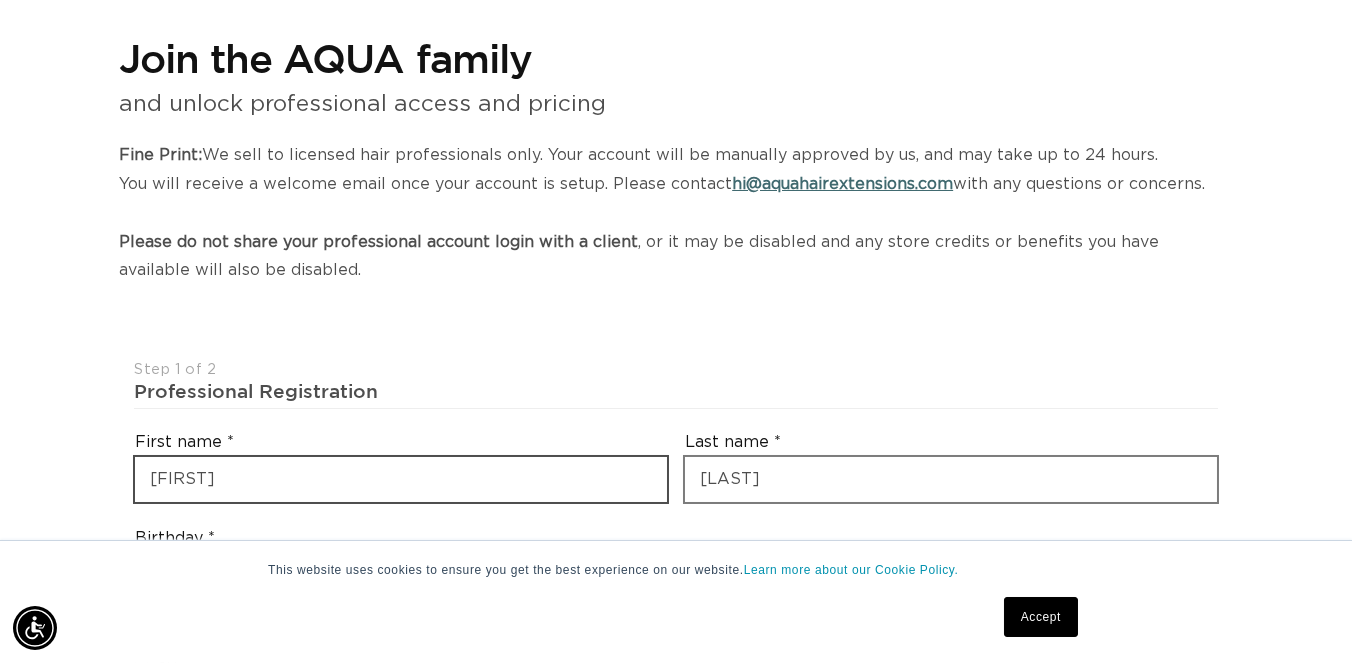 scroll, scrollTop: 0, scrollLeft: 0, axis: both 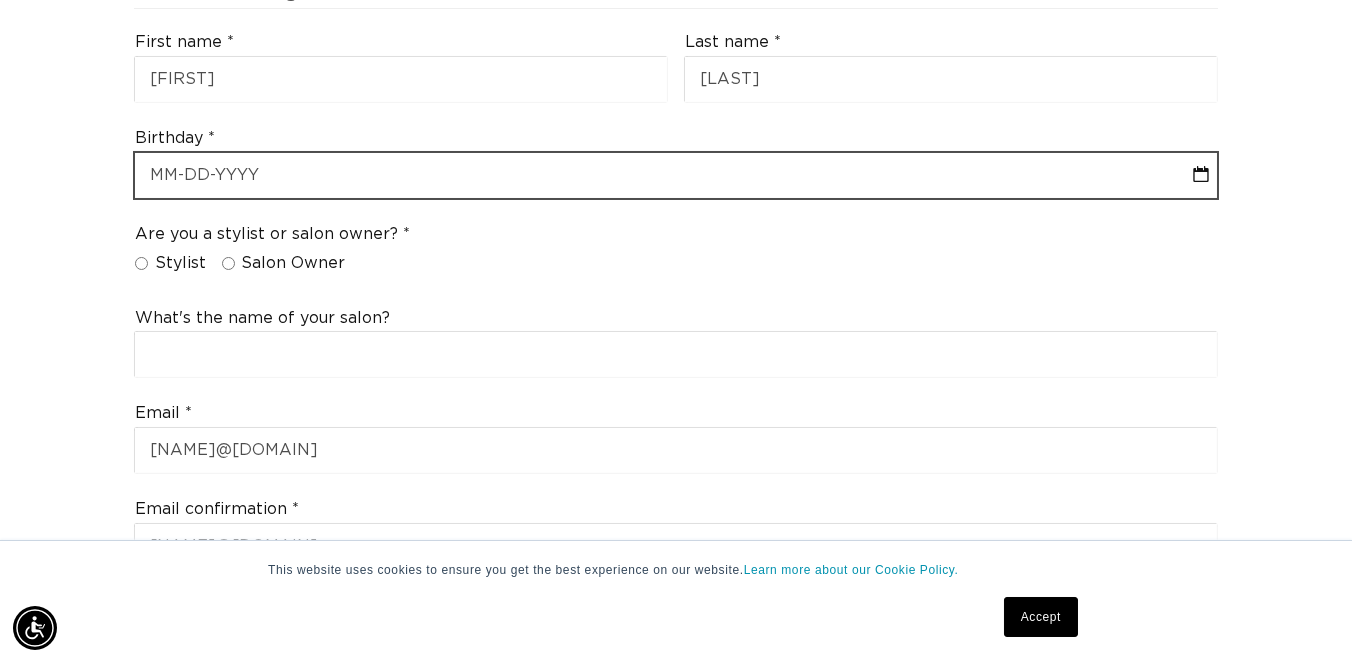 select on "7" 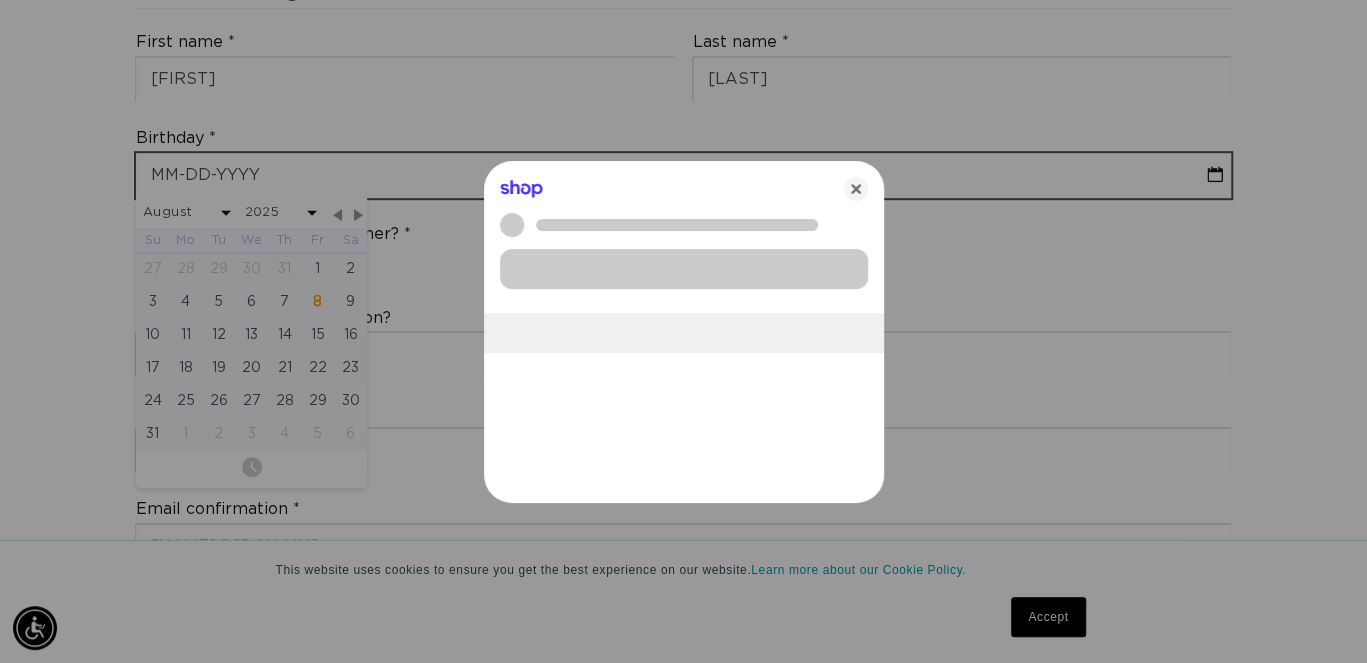 click on "This website uses cookies to ensure you get the best experience on our website.  Learn more about our Cookie Policy.
Accept
Skip to content
PREMIUM HAIR EXTENSIONS. NO GUESSWORK.
SHOP NOW. PAY LATER WITH AFTERPAY NOW AVAILABLE
AQUALYNA FOR STYLIST - SAVE UP TO 30% SHOP WITH PRO DISCOUNT OFF" at bounding box center [683, 1553] 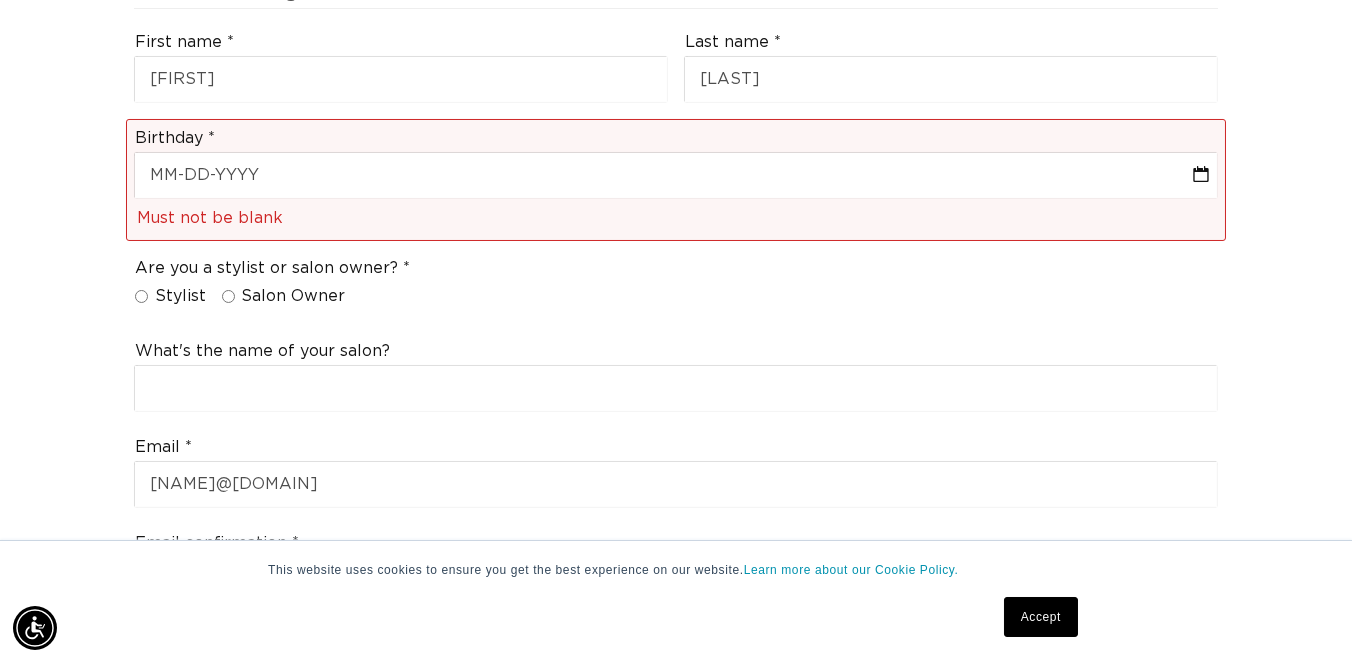 scroll, scrollTop: 0, scrollLeft: 1209, axis: horizontal 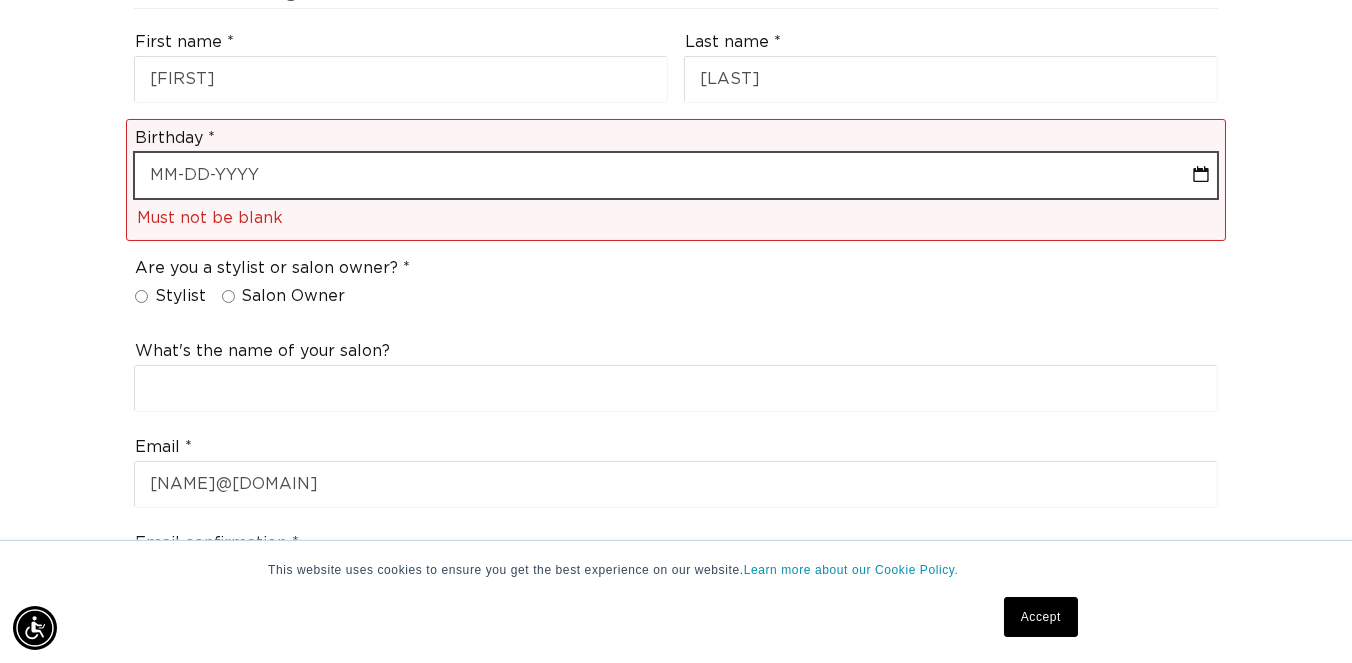 select on "7" 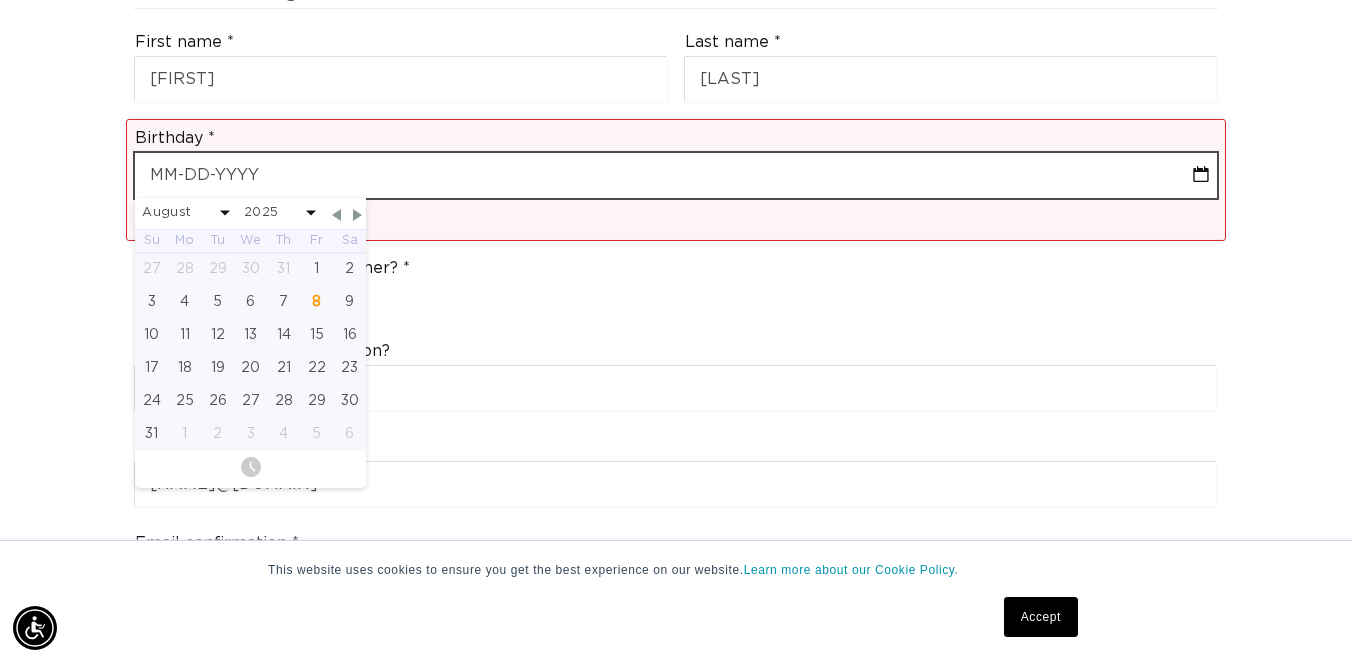 click at bounding box center (676, 175) 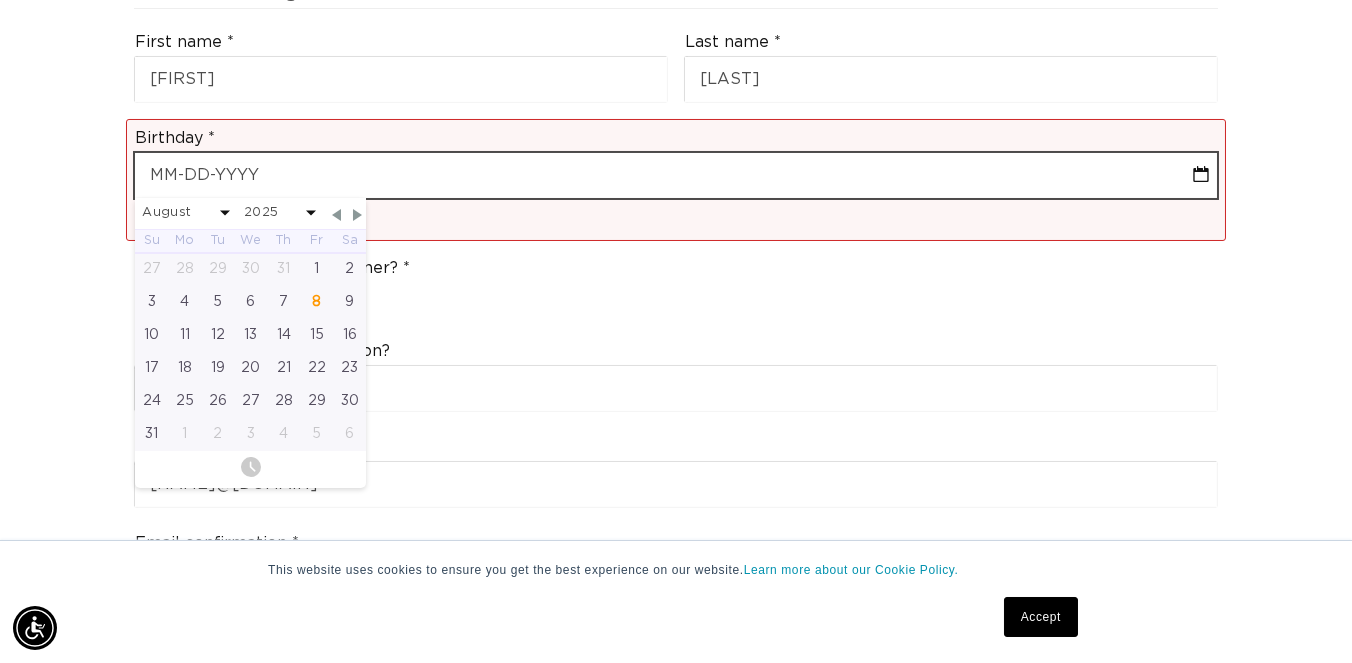 scroll, scrollTop: 0, scrollLeft: 2419, axis: horizontal 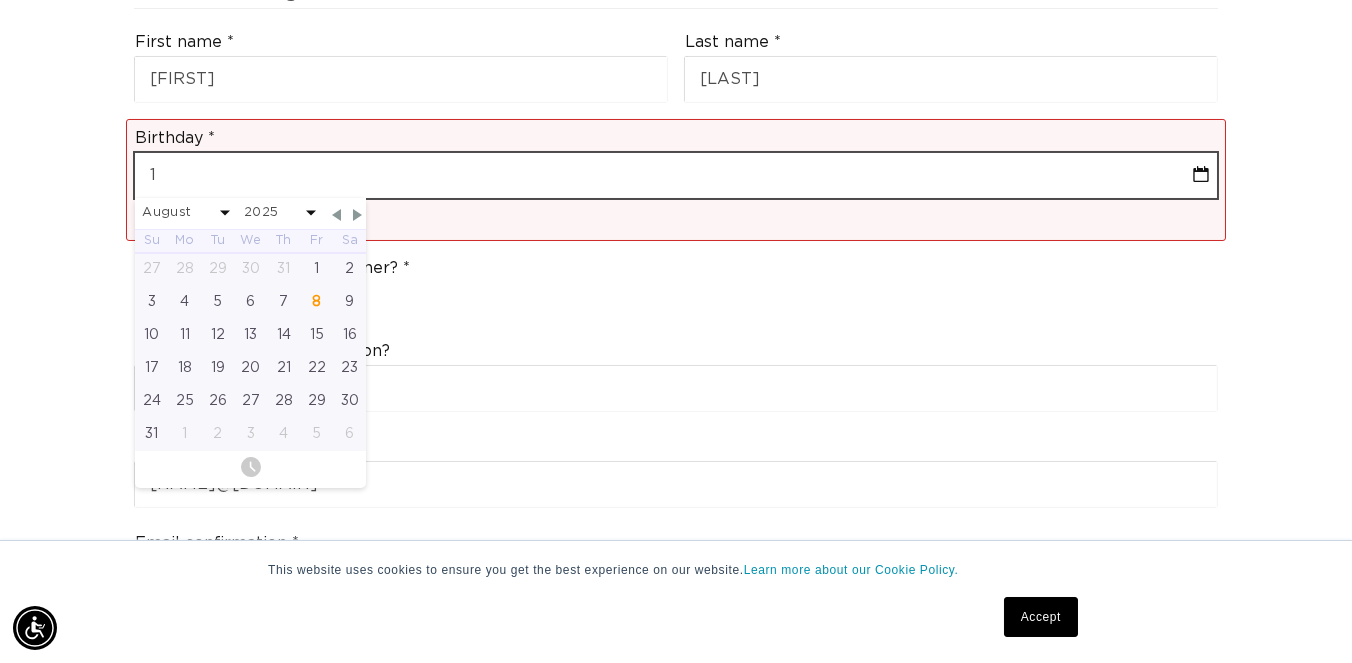 type on "10" 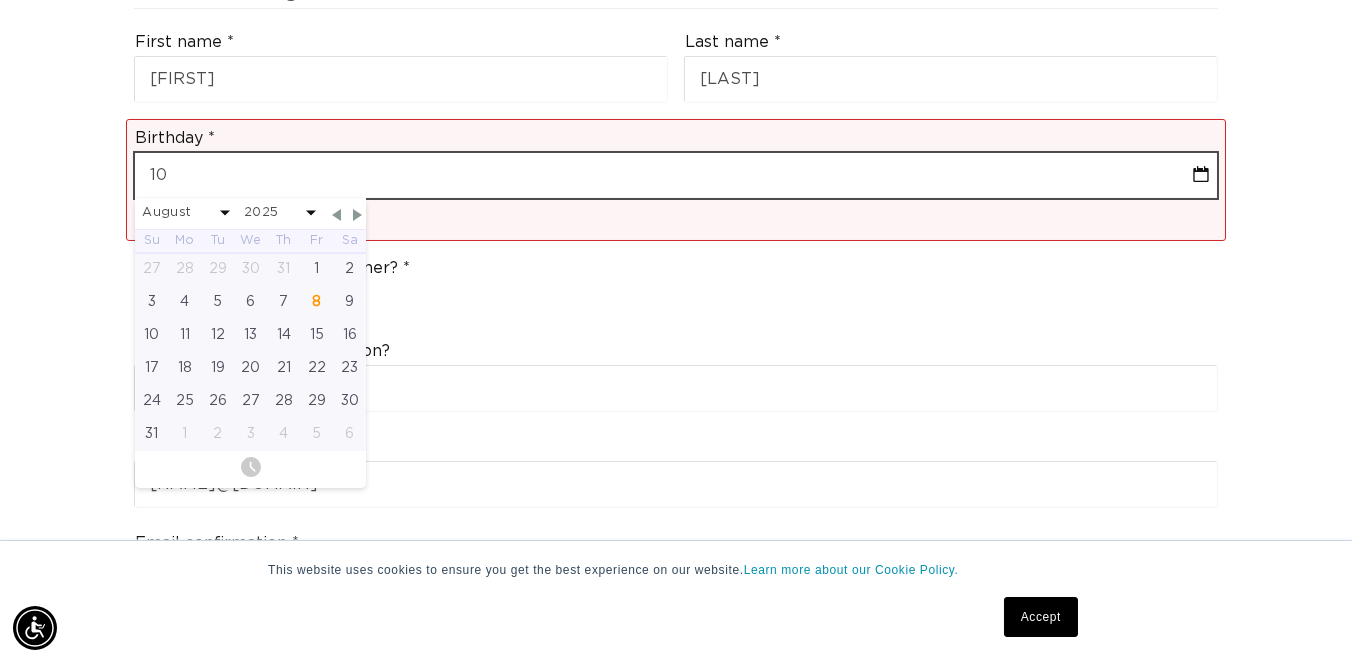 select on "7" 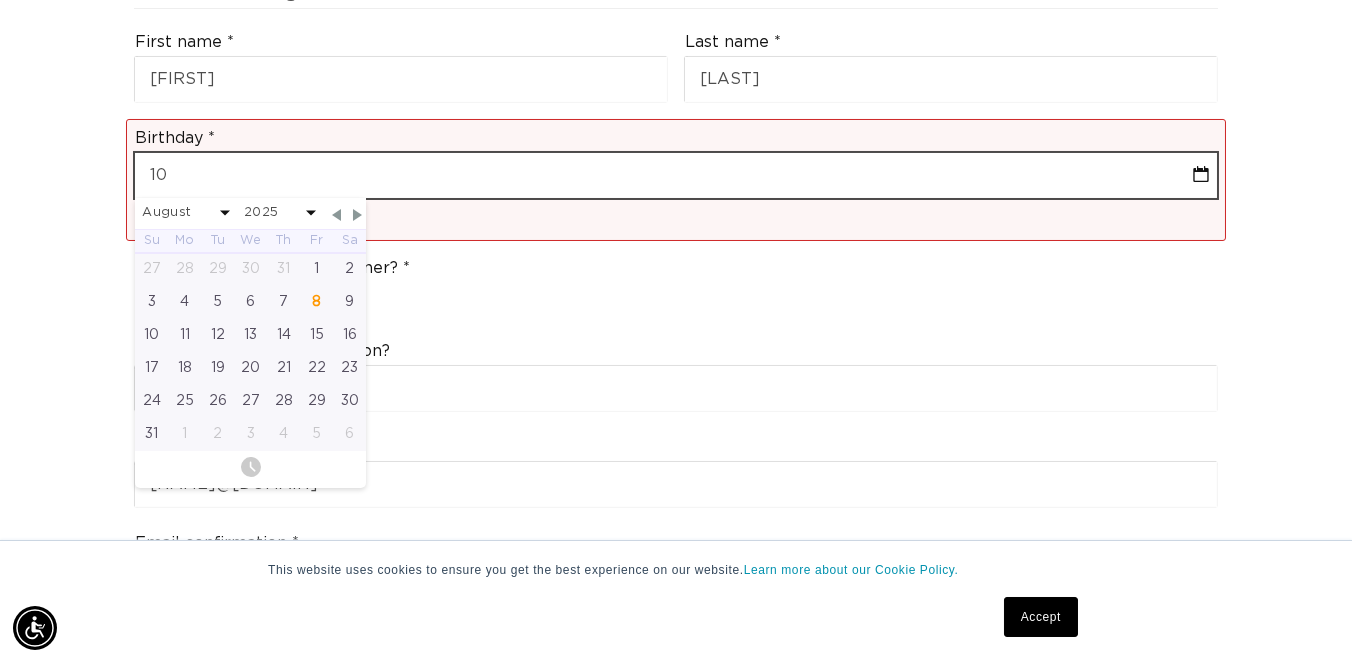 type on "10-3" 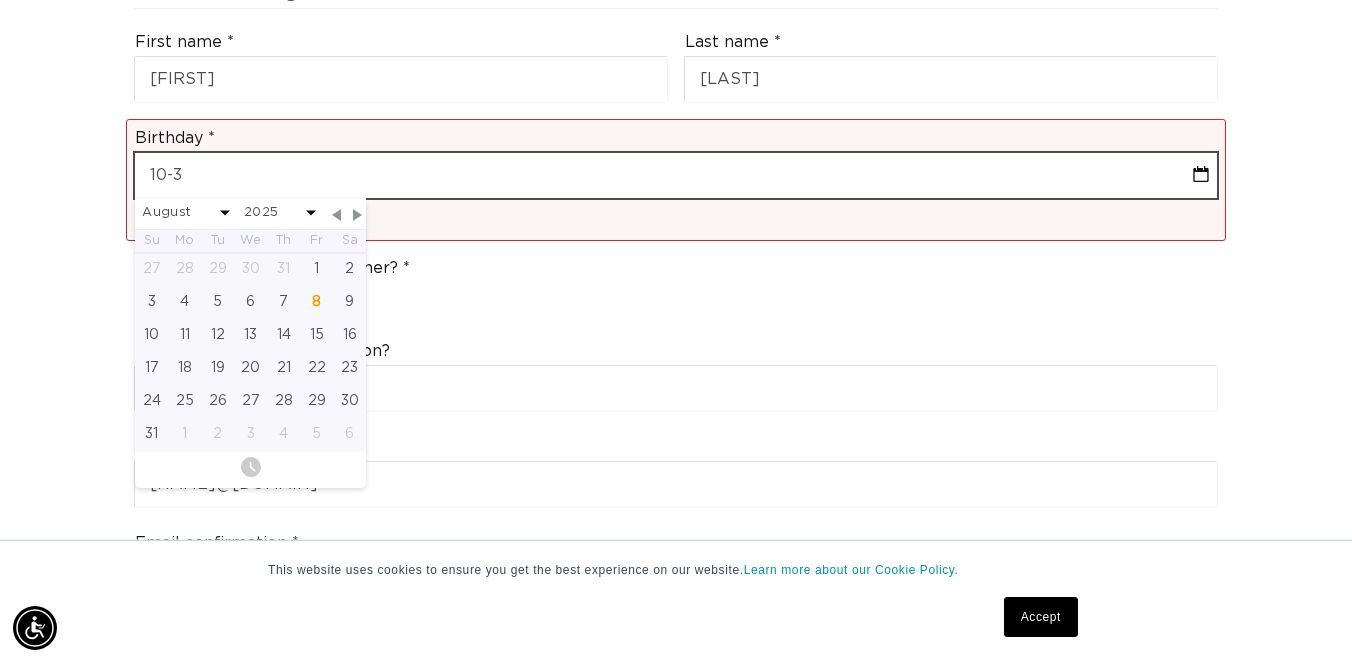 select on "7" 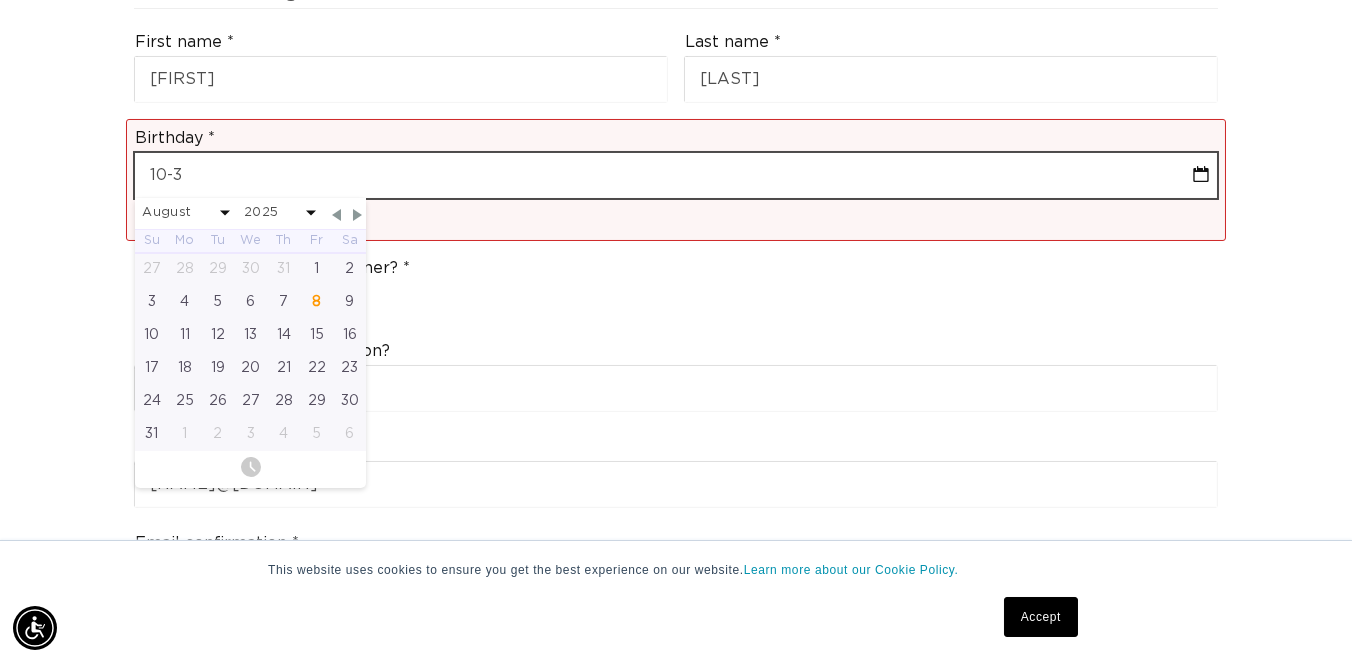 type on "[MONTH]-[DAY]" 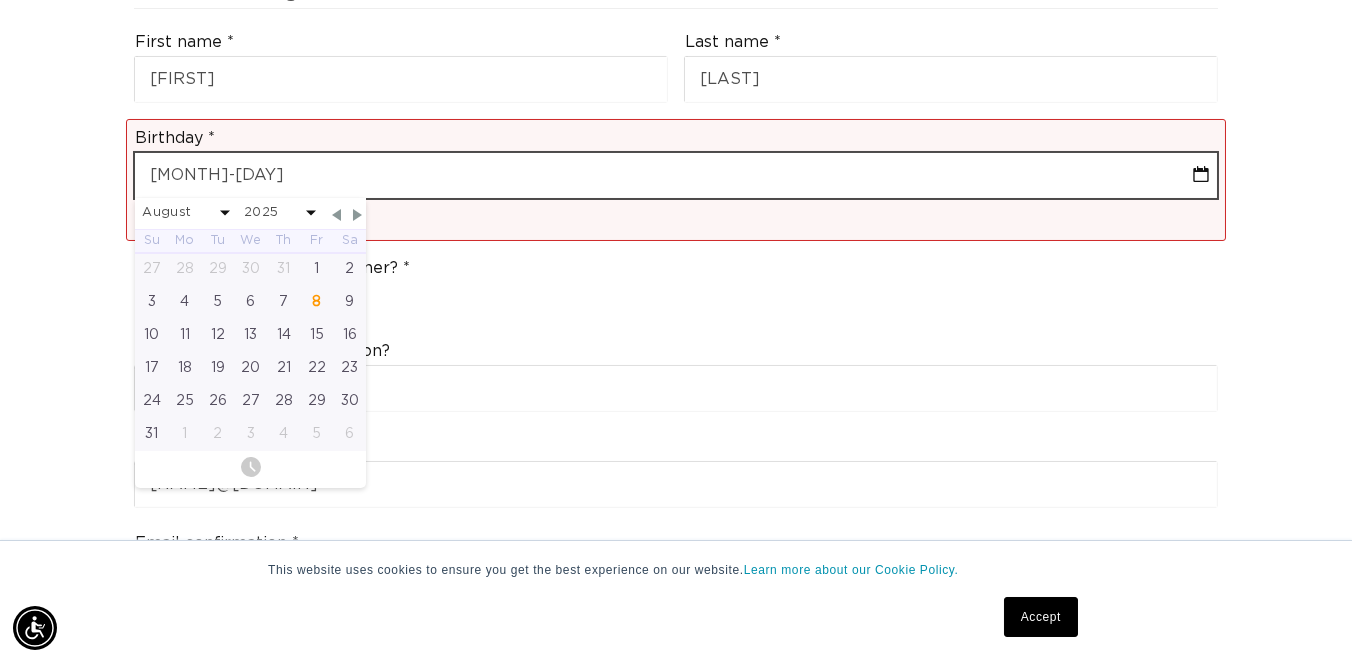 select on "7" 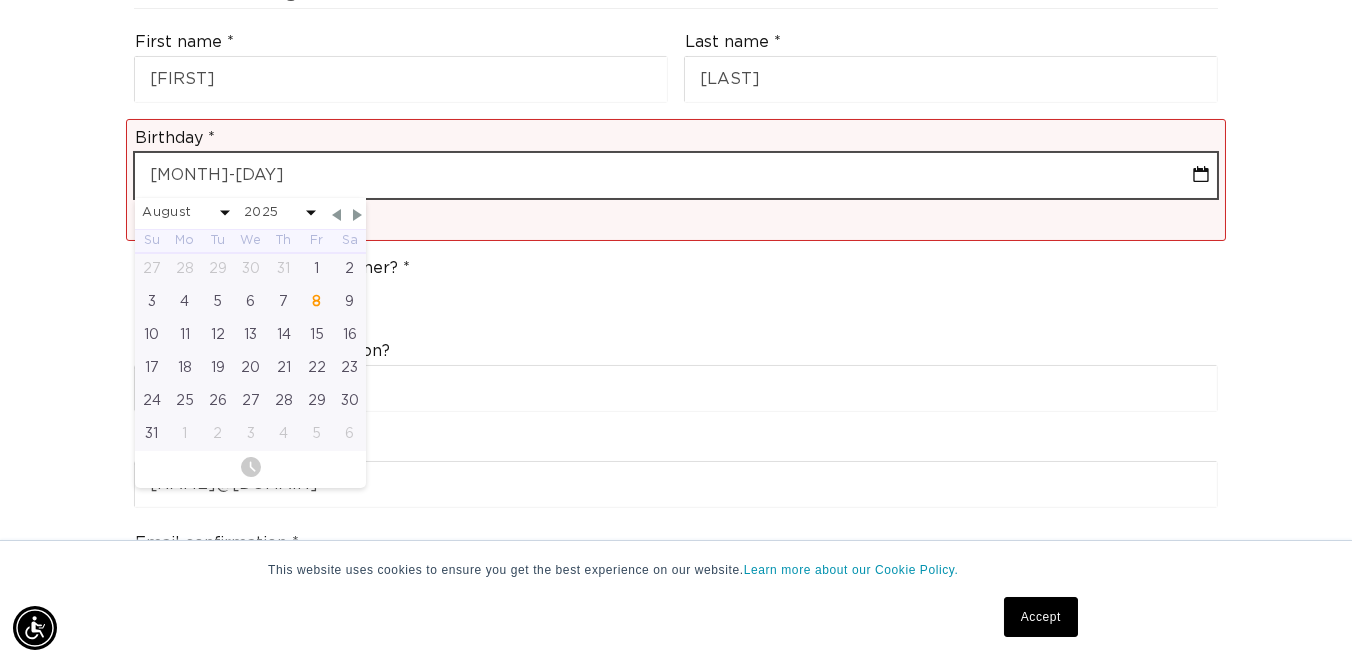 select on "2025" 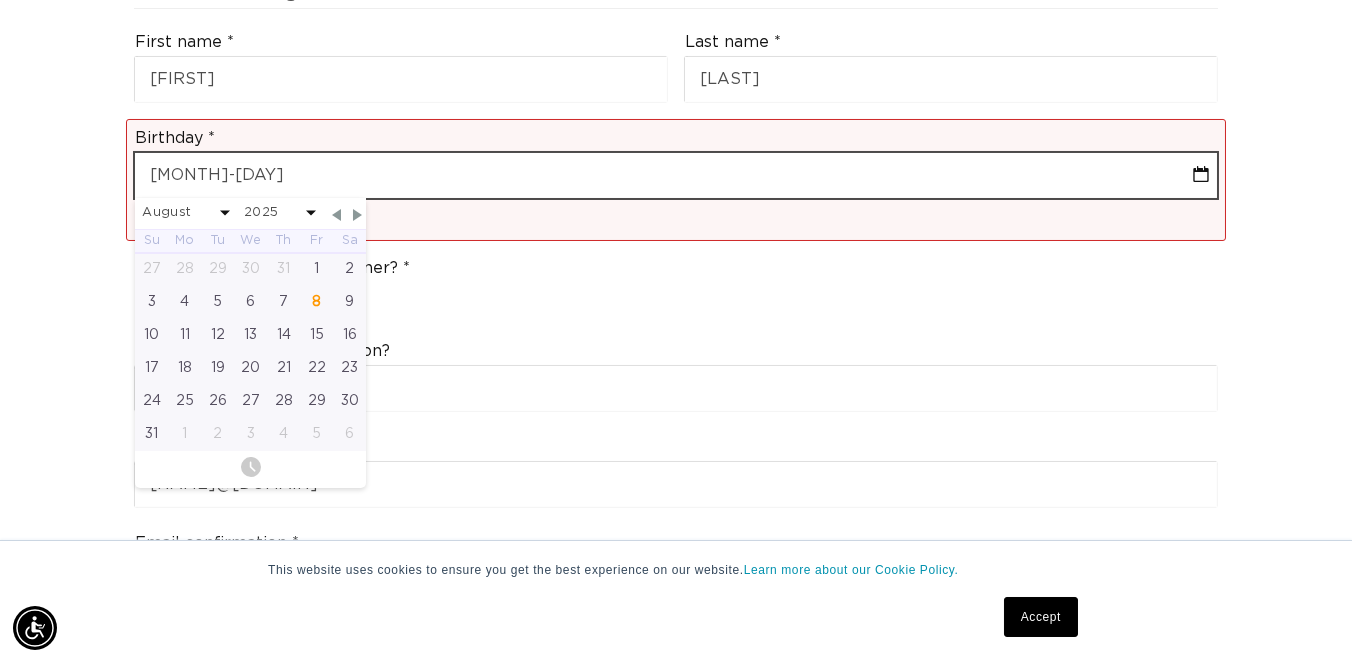 type on "[MONTH]-[DAY]-" 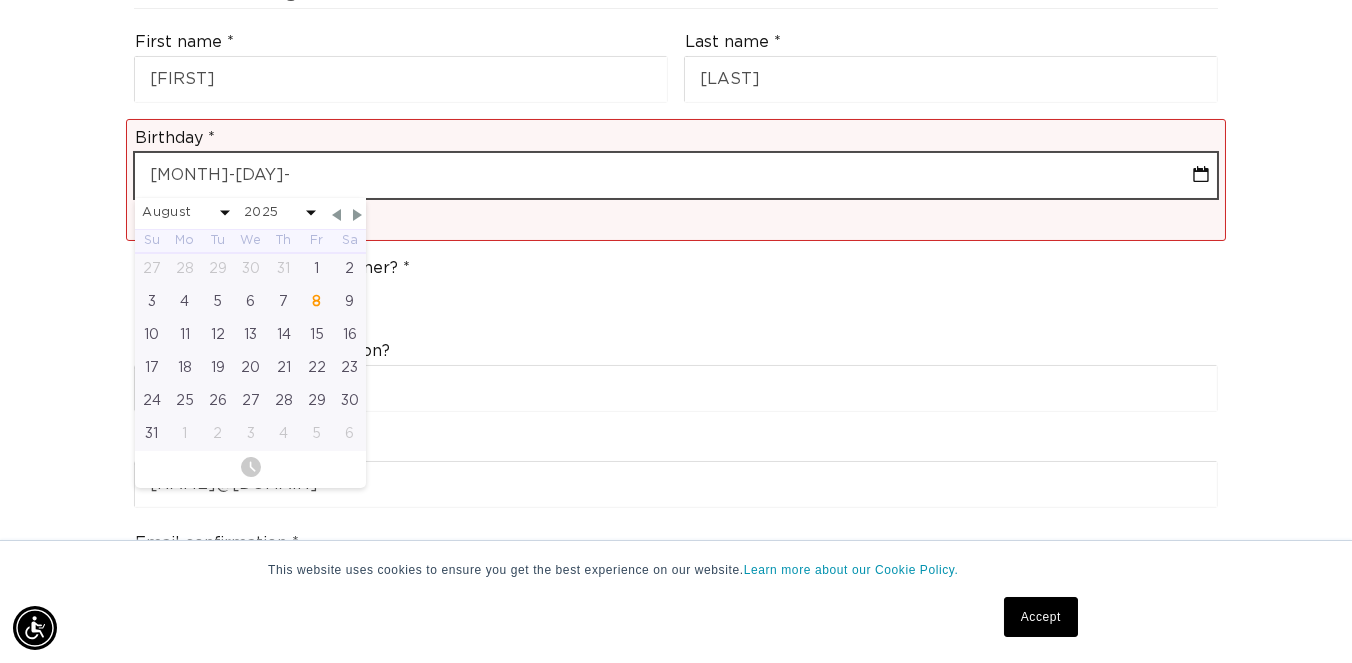 select on "7" 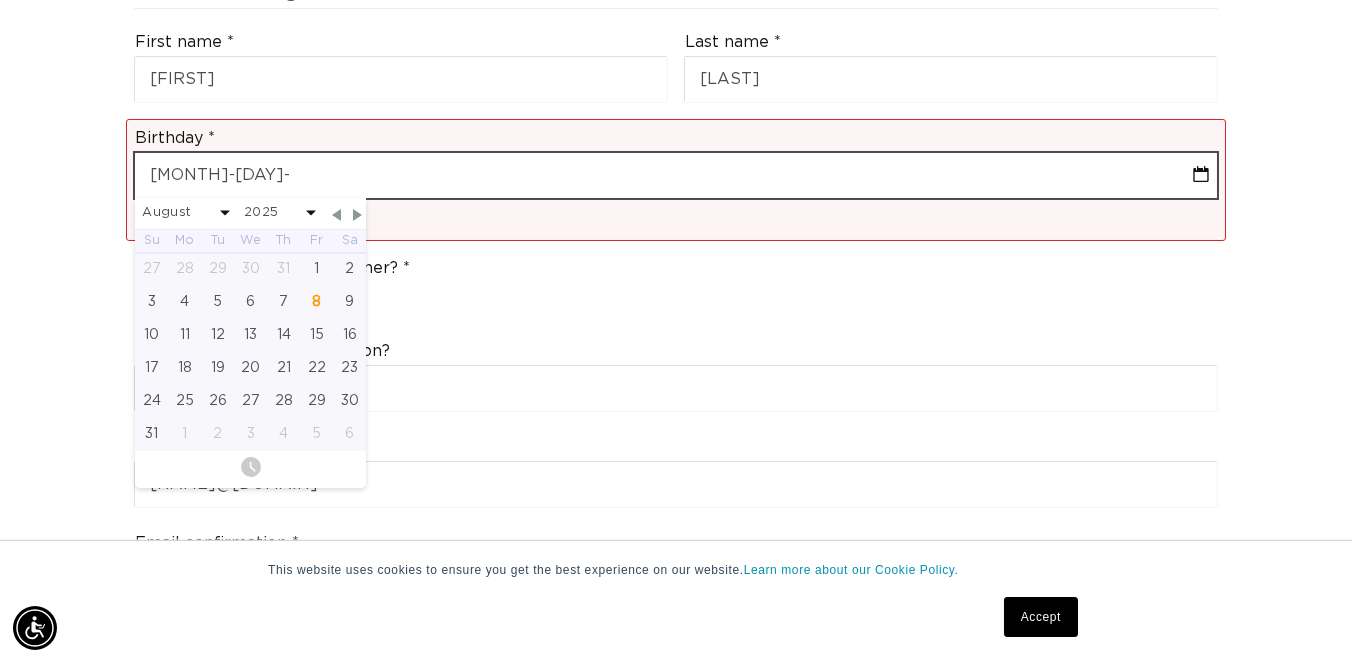type on "[MONTH]-[DAY]-[YEAR]" 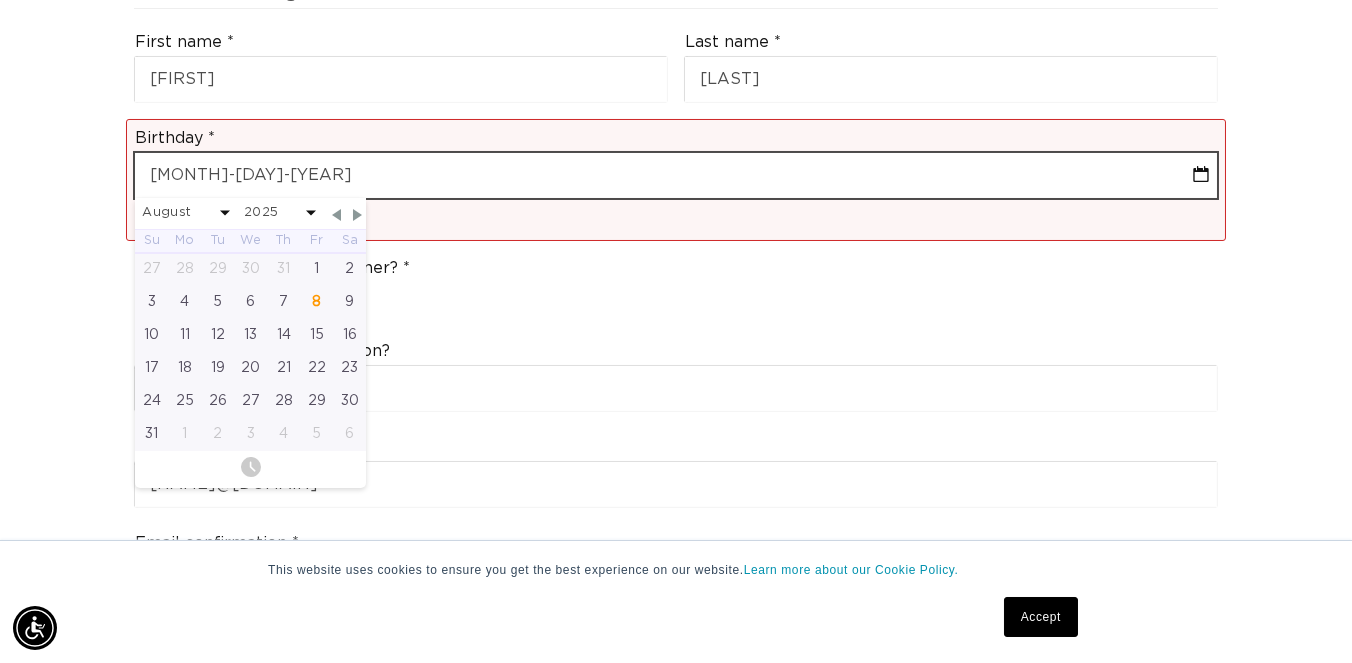 select on "7" 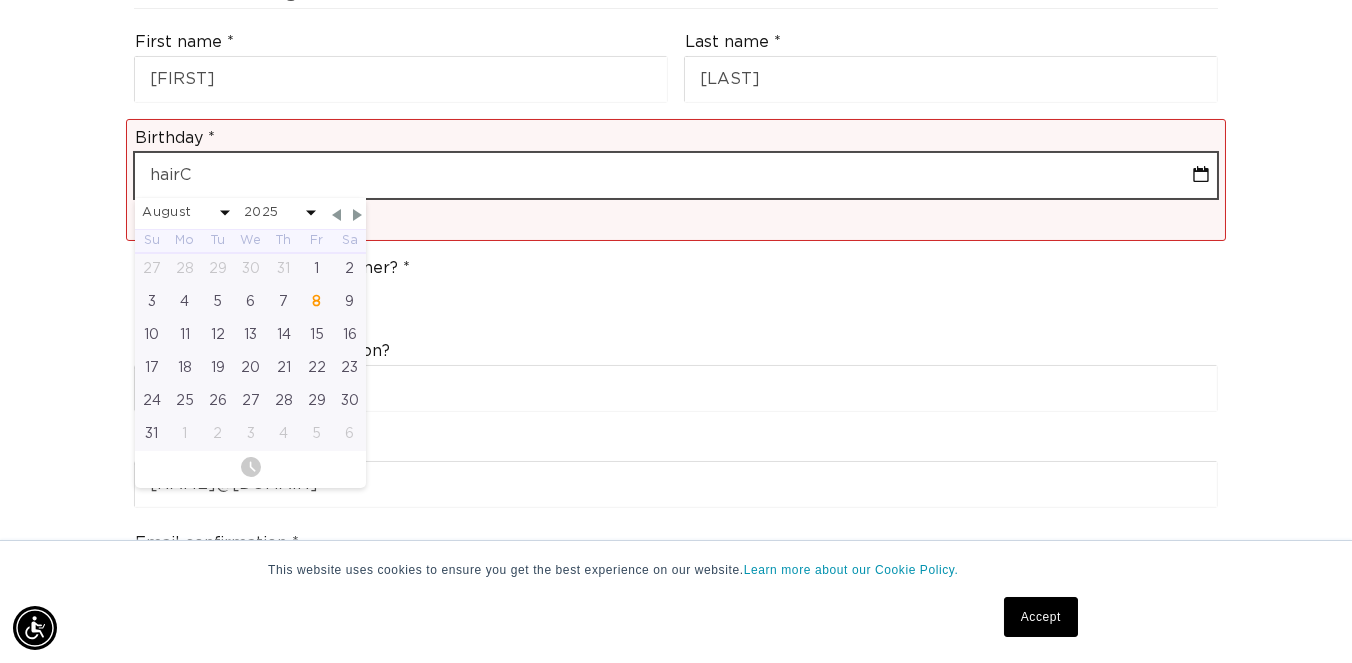 type on "hairC" 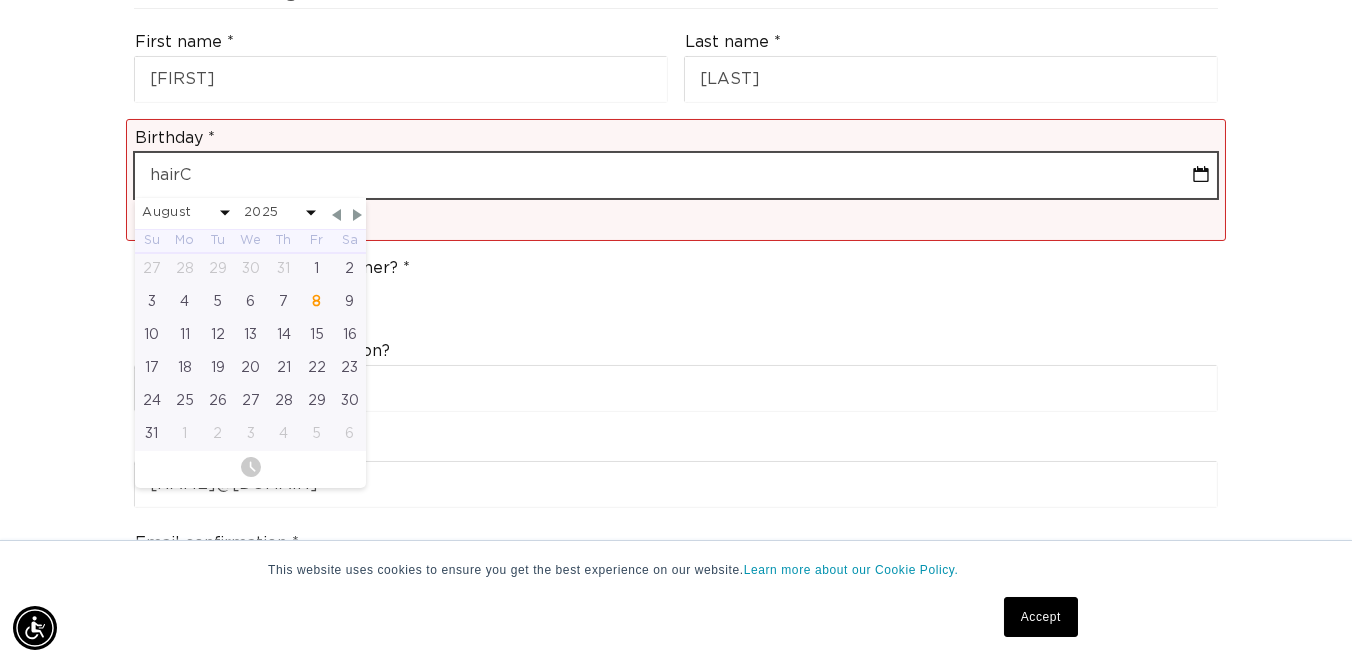 select on "9" 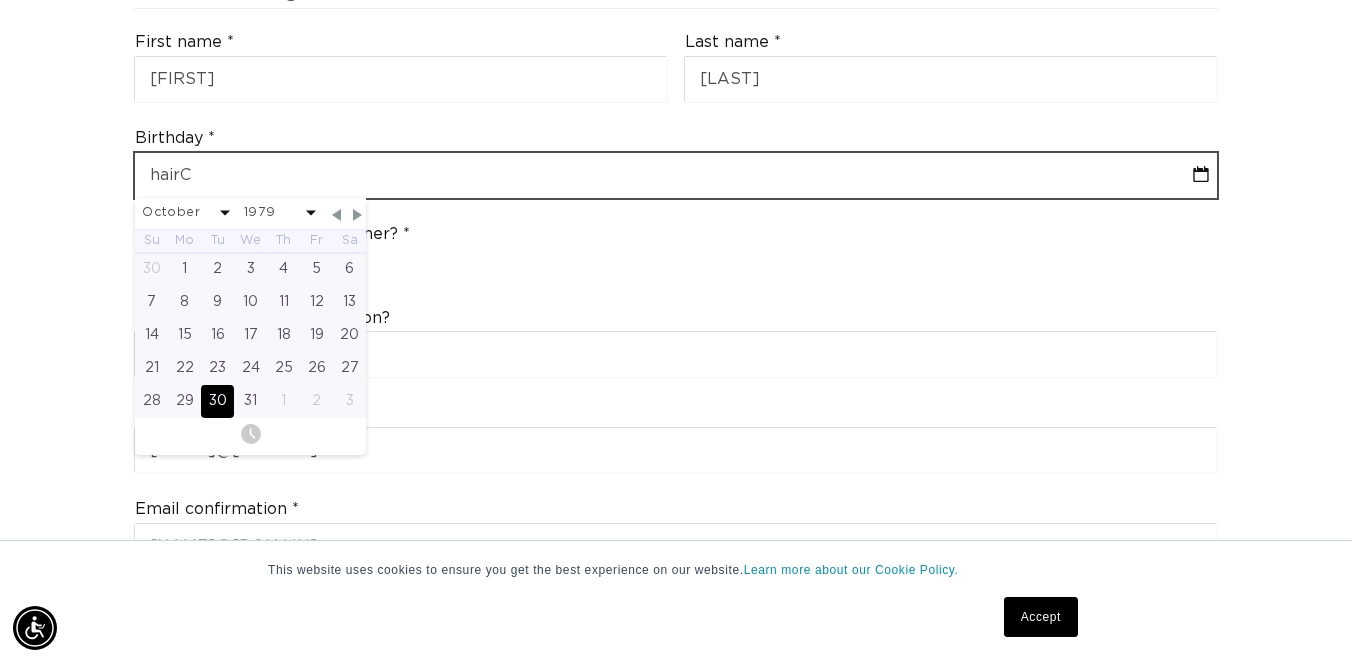 scroll, scrollTop: 0, scrollLeft: 0, axis: both 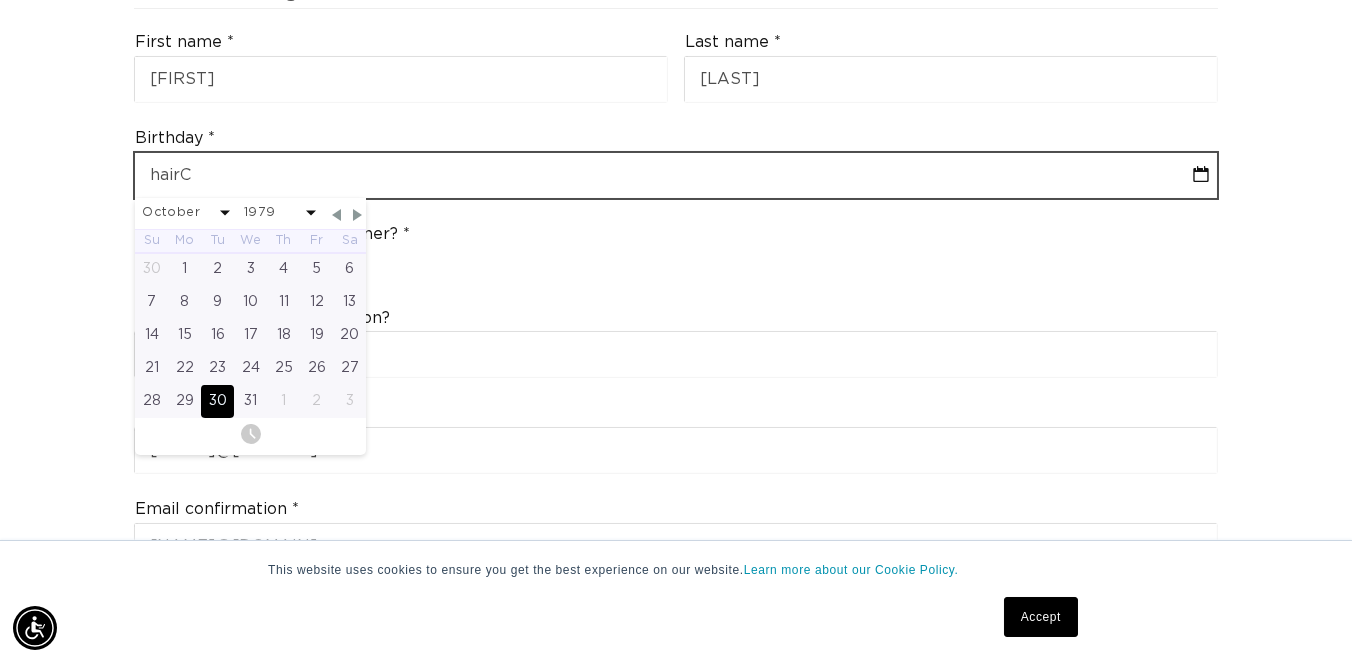 type on "hairC" 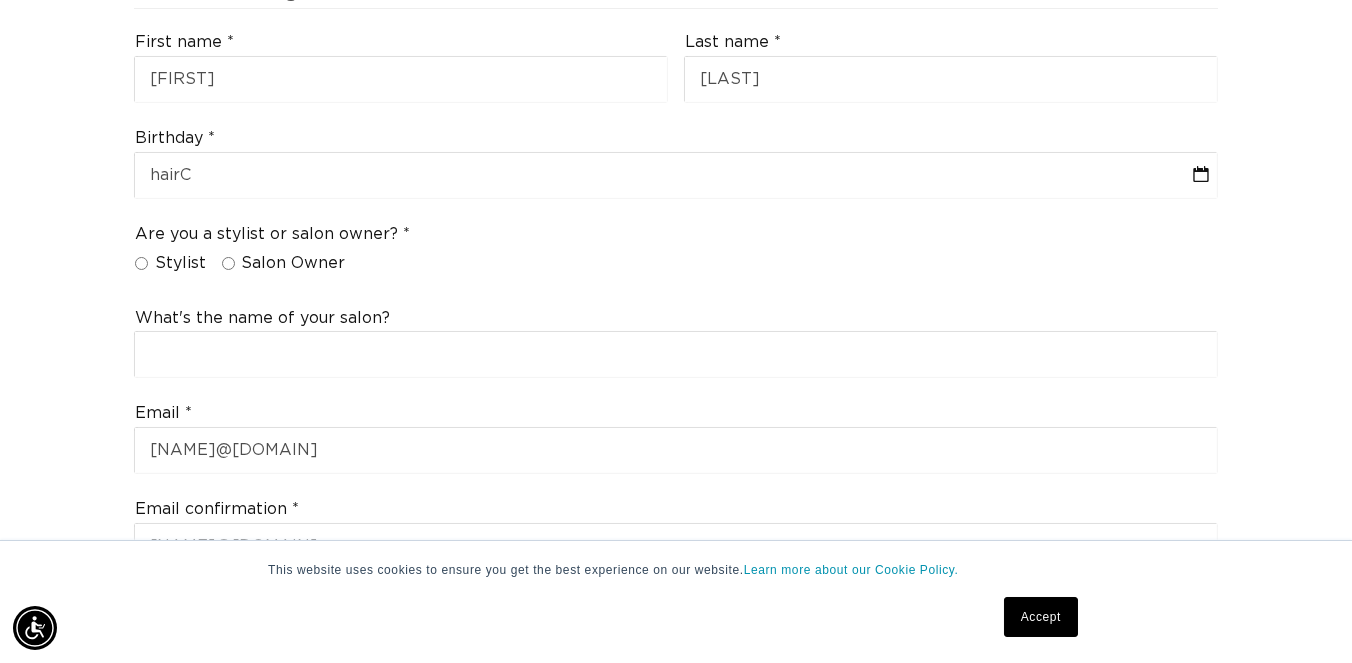 click on "Are you a stylist or salon owner? Stylist Salon Owner" at bounding box center [676, 253] 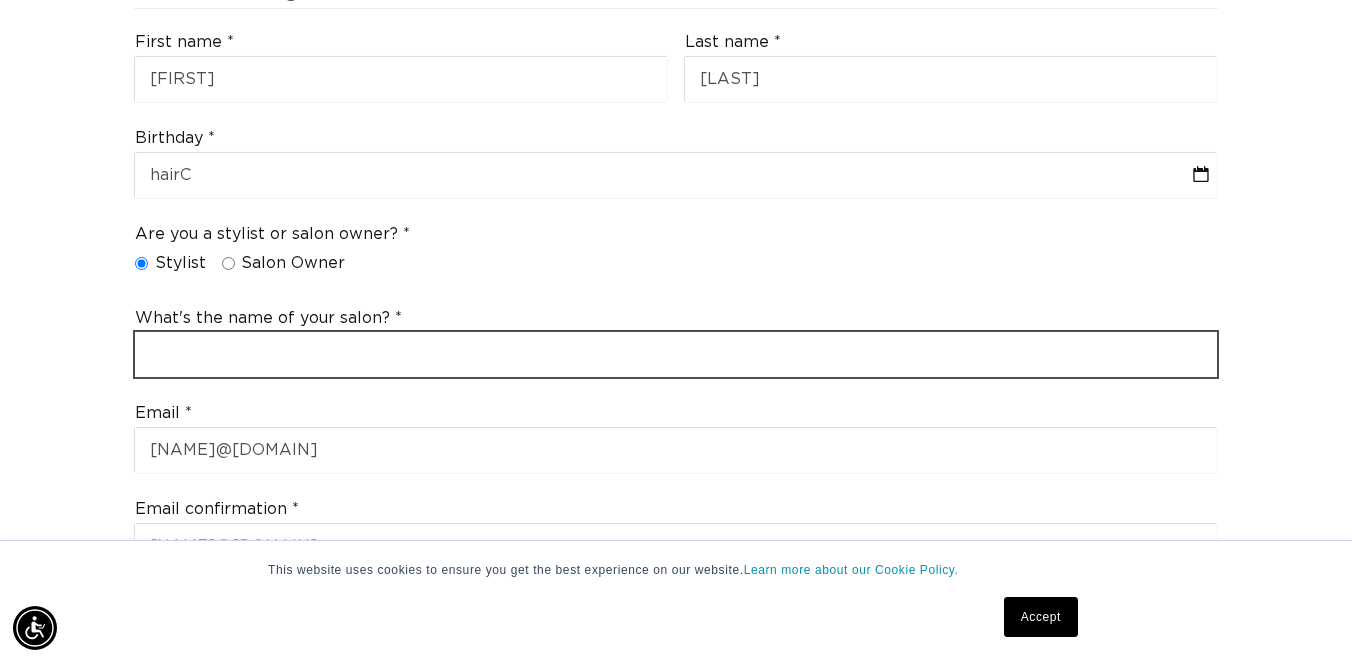 click at bounding box center [676, 354] 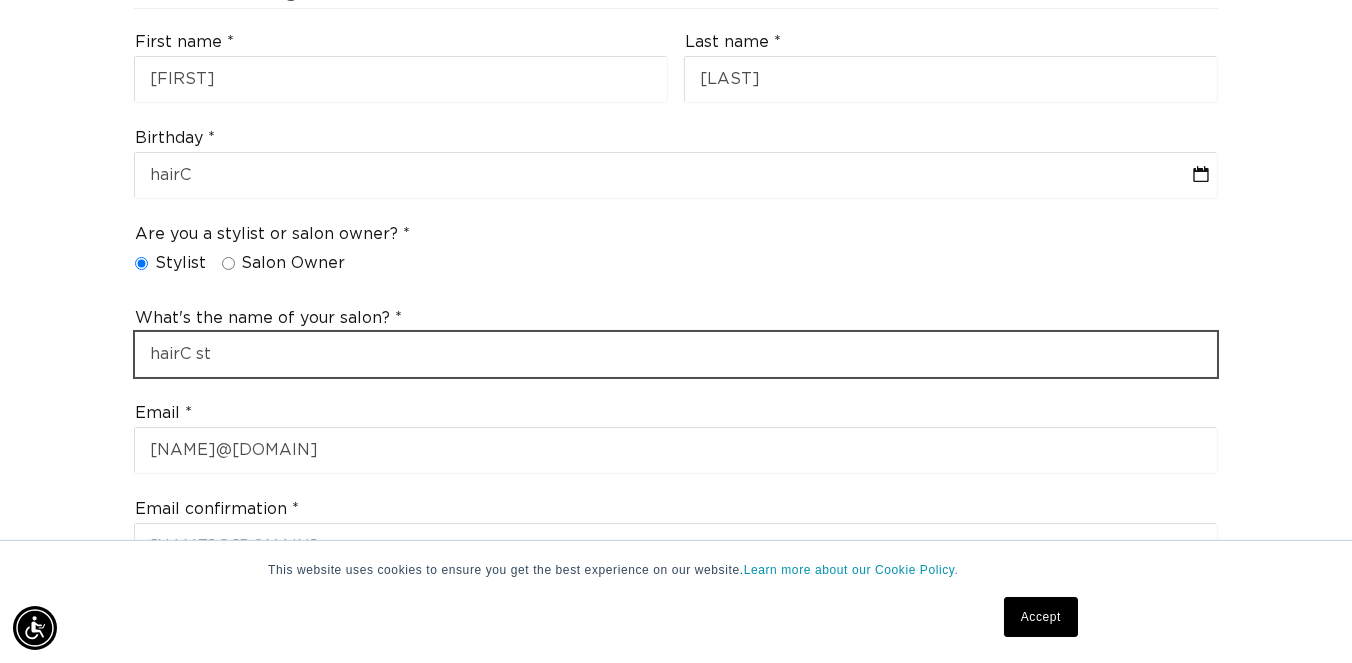 scroll, scrollTop: 0, scrollLeft: 1209, axis: horizontal 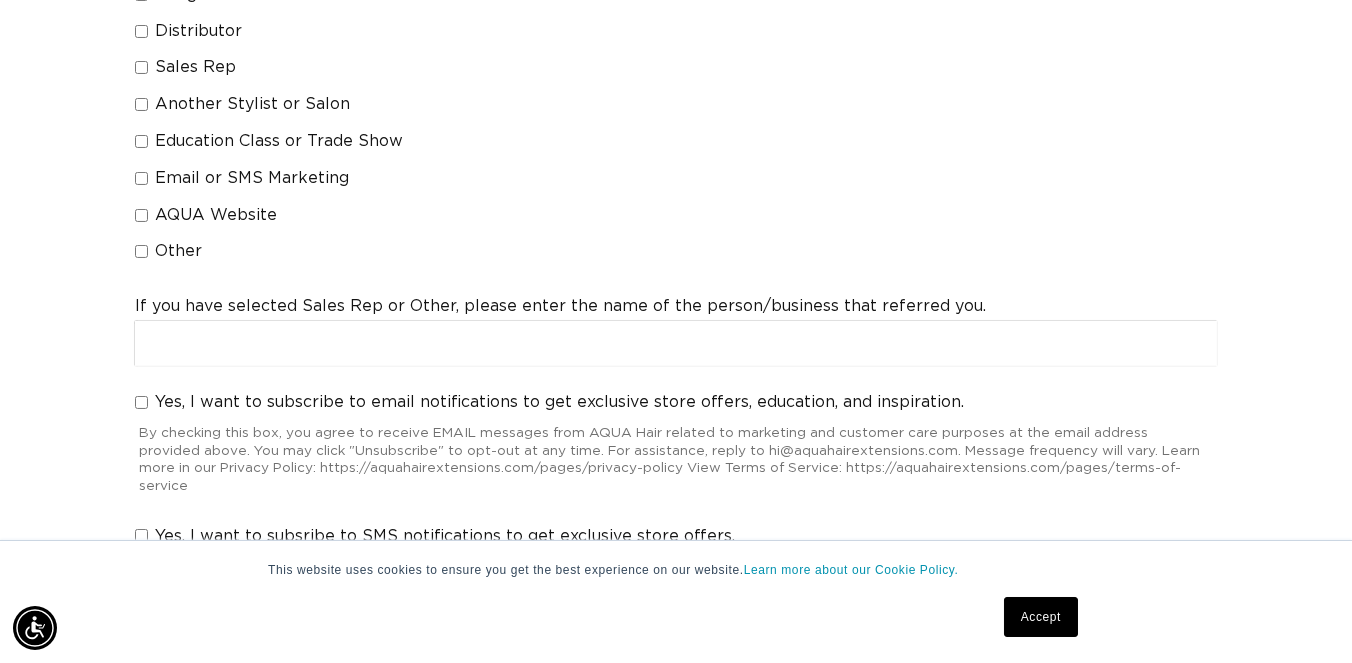 type on "hairC stud" 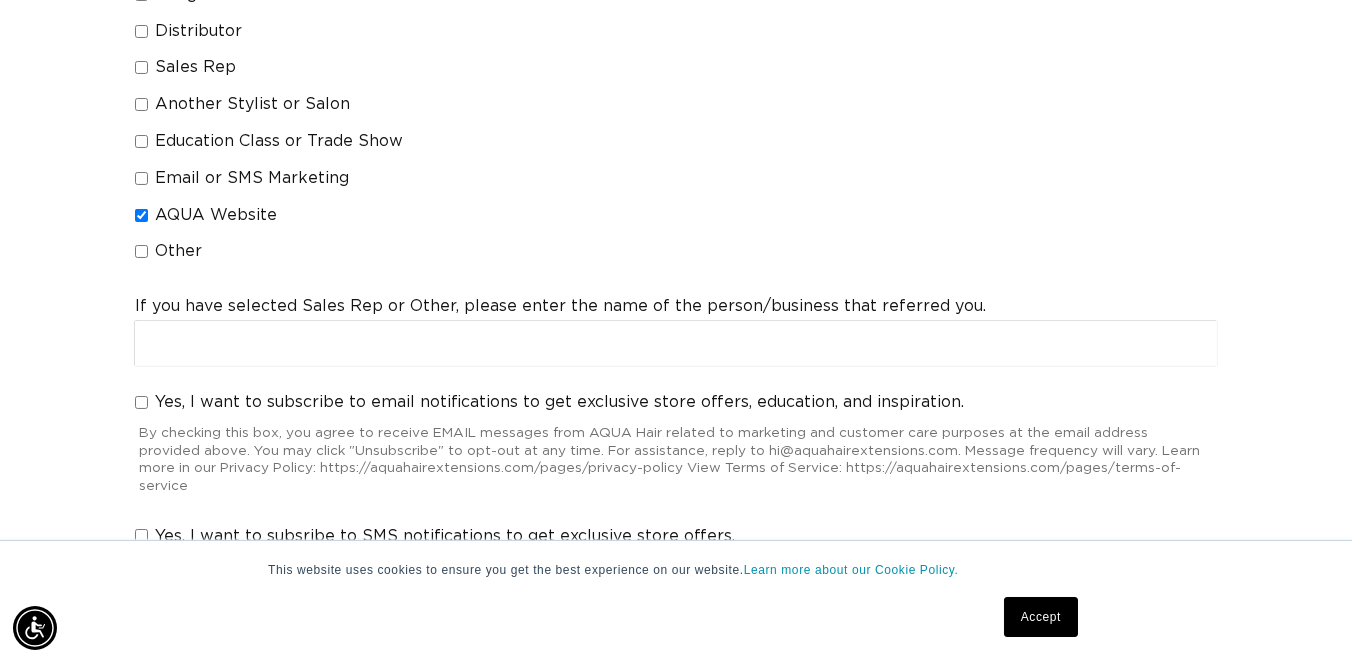 scroll, scrollTop: 0, scrollLeft: 1209, axis: horizontal 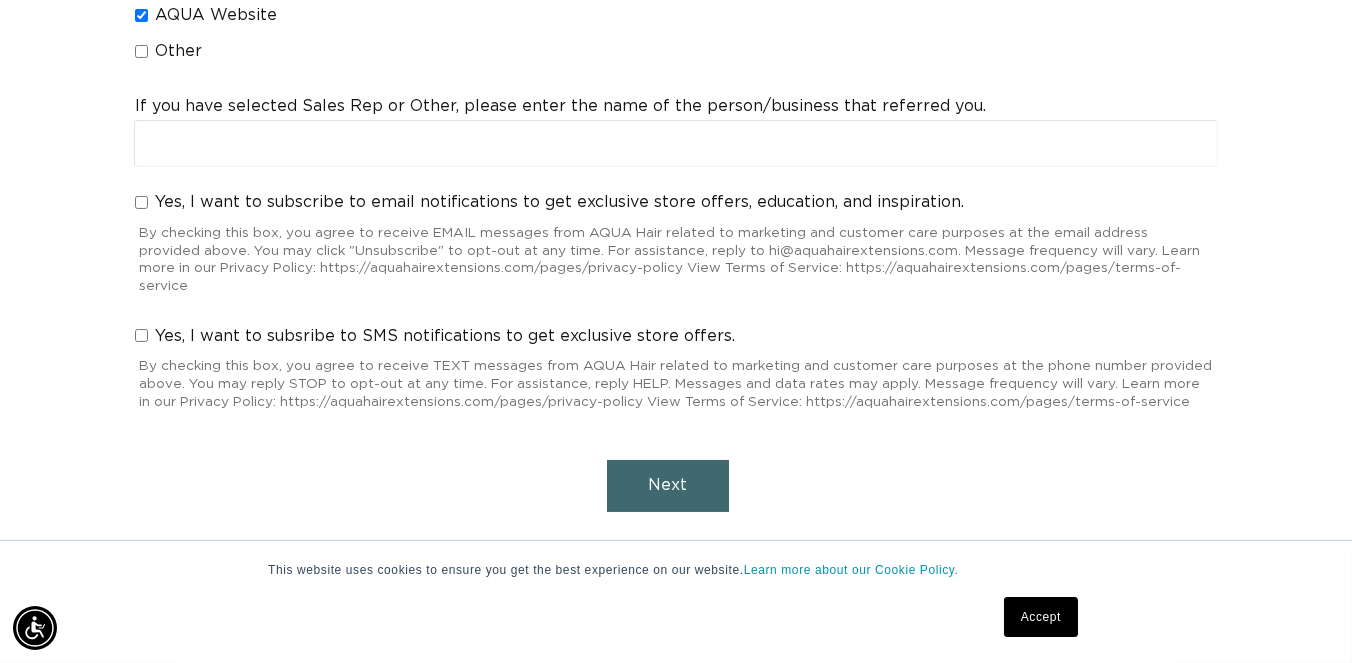 drag, startPoint x: 140, startPoint y: 196, endPoint x: 158, endPoint y: 279, distance: 84.92938 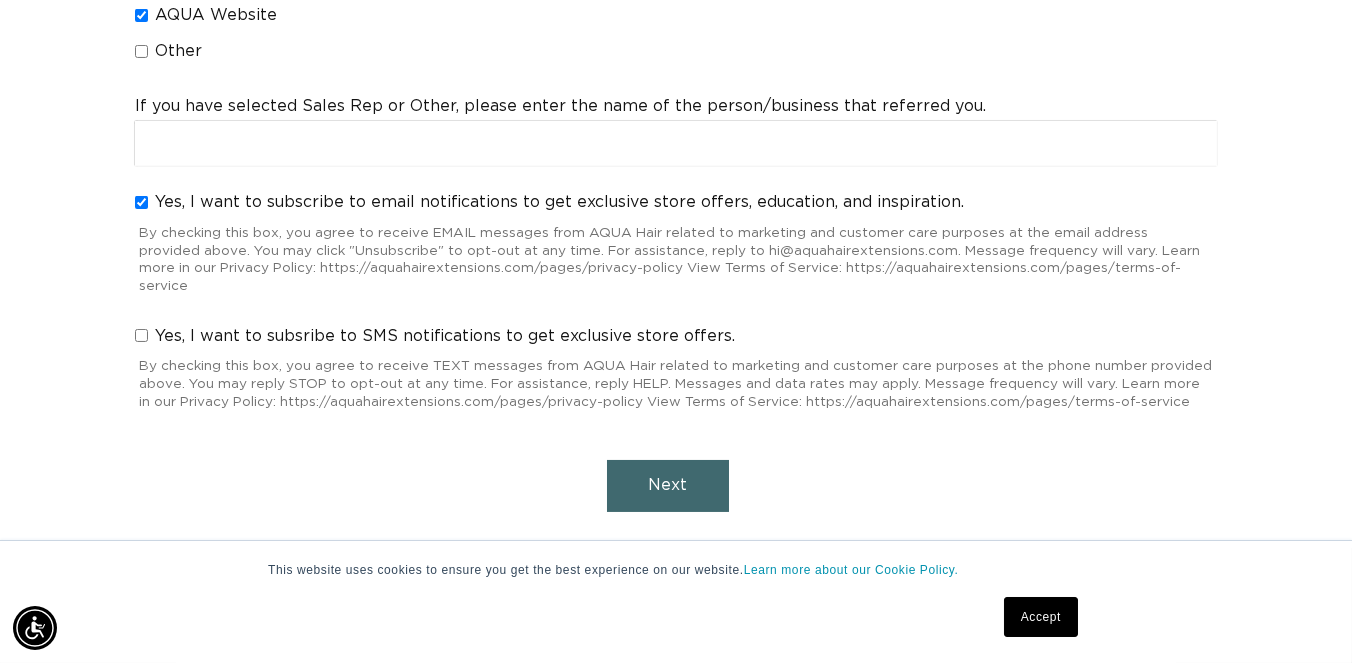 scroll, scrollTop: 0, scrollLeft: 2419, axis: horizontal 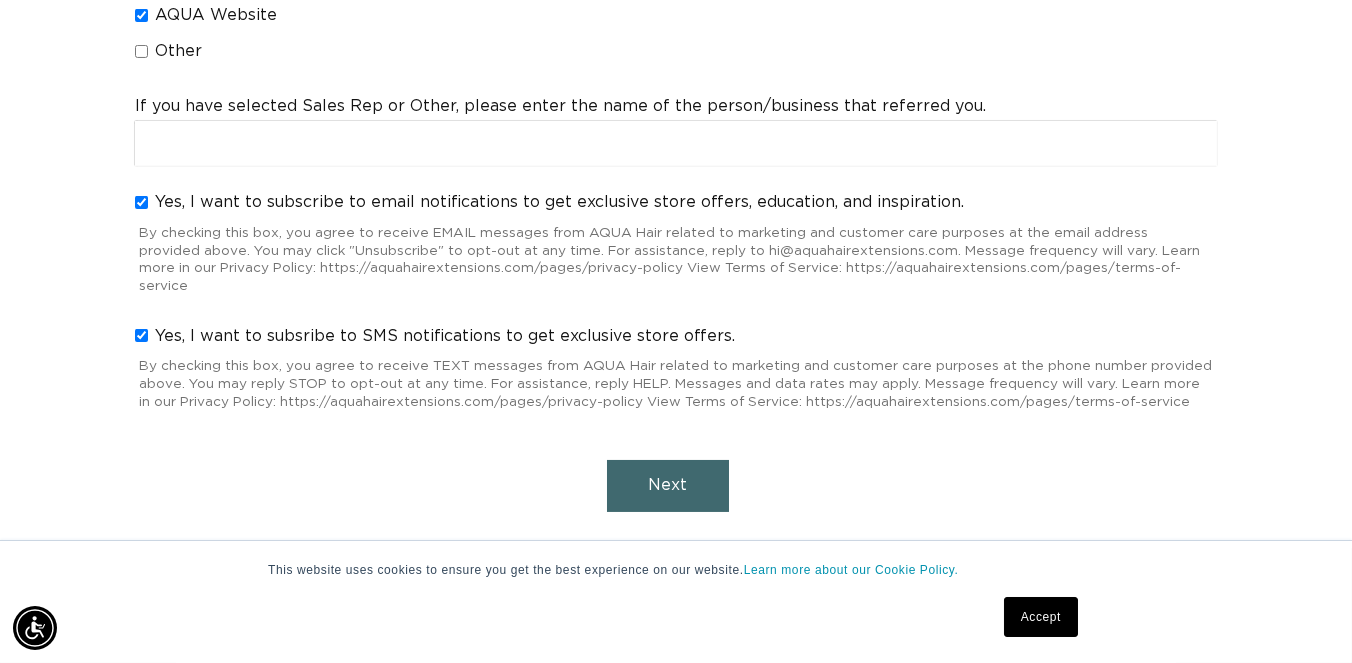 click on "Next" at bounding box center (668, 485) 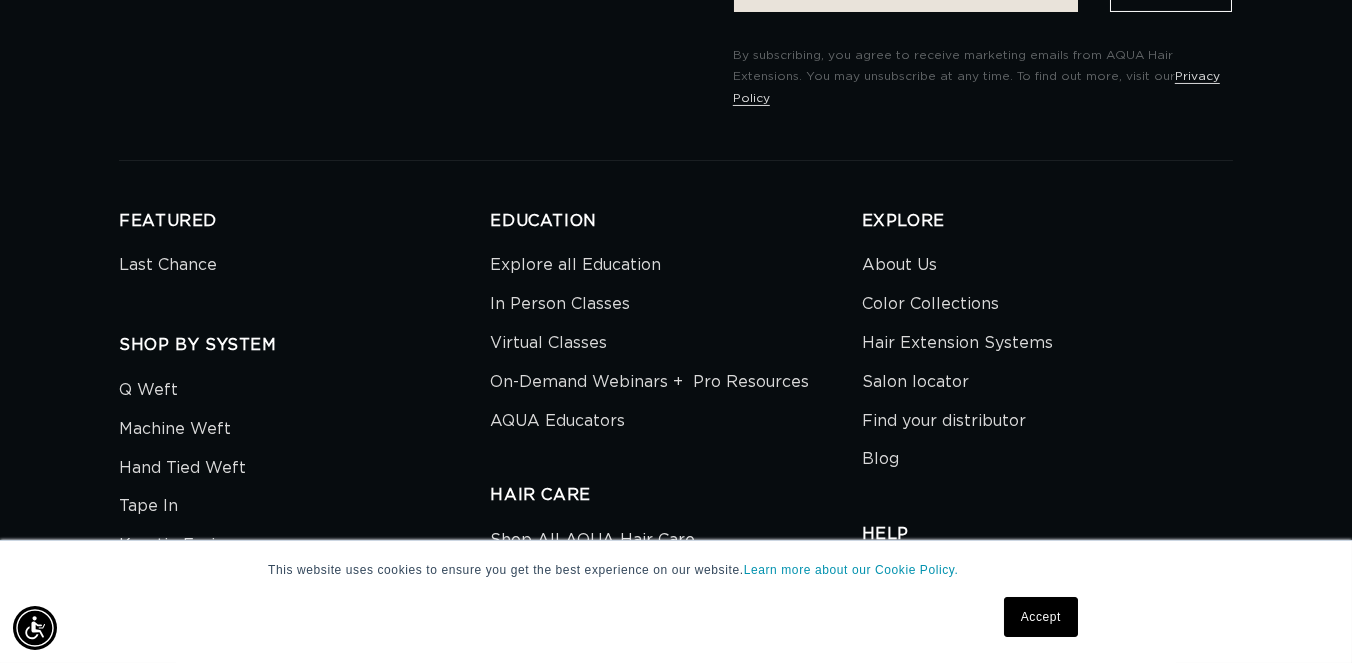 scroll, scrollTop: 441, scrollLeft: 0, axis: vertical 